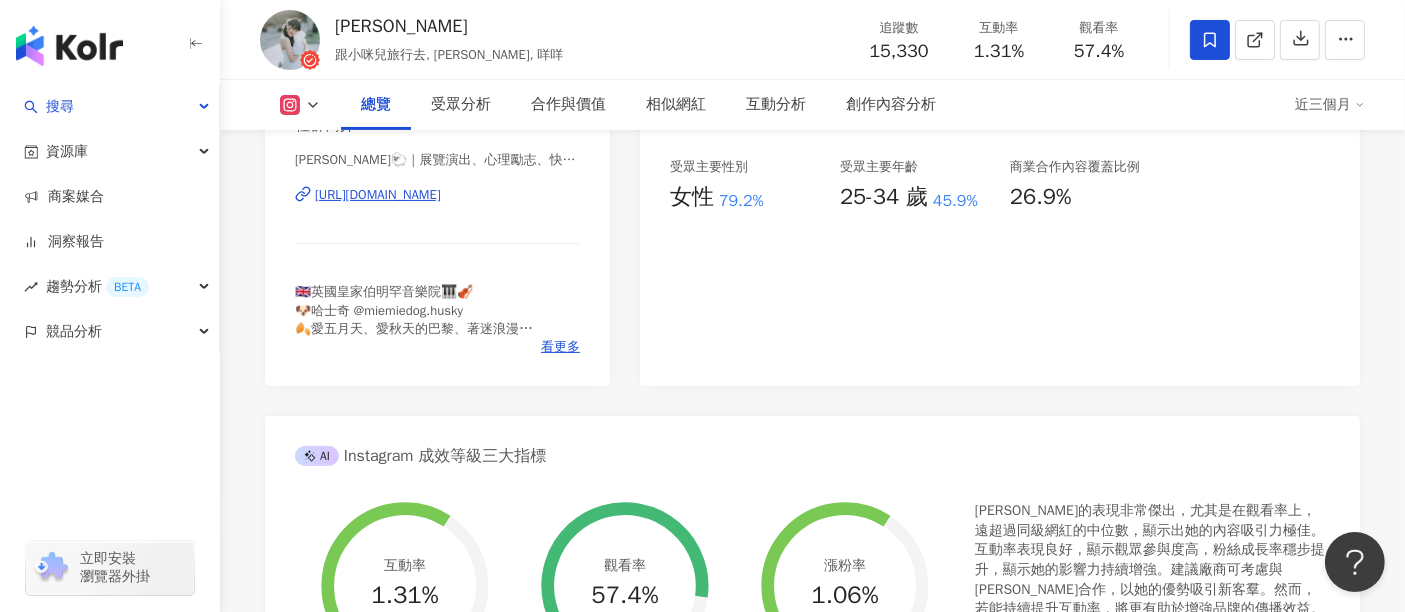 scroll, scrollTop: 0, scrollLeft: 0, axis: both 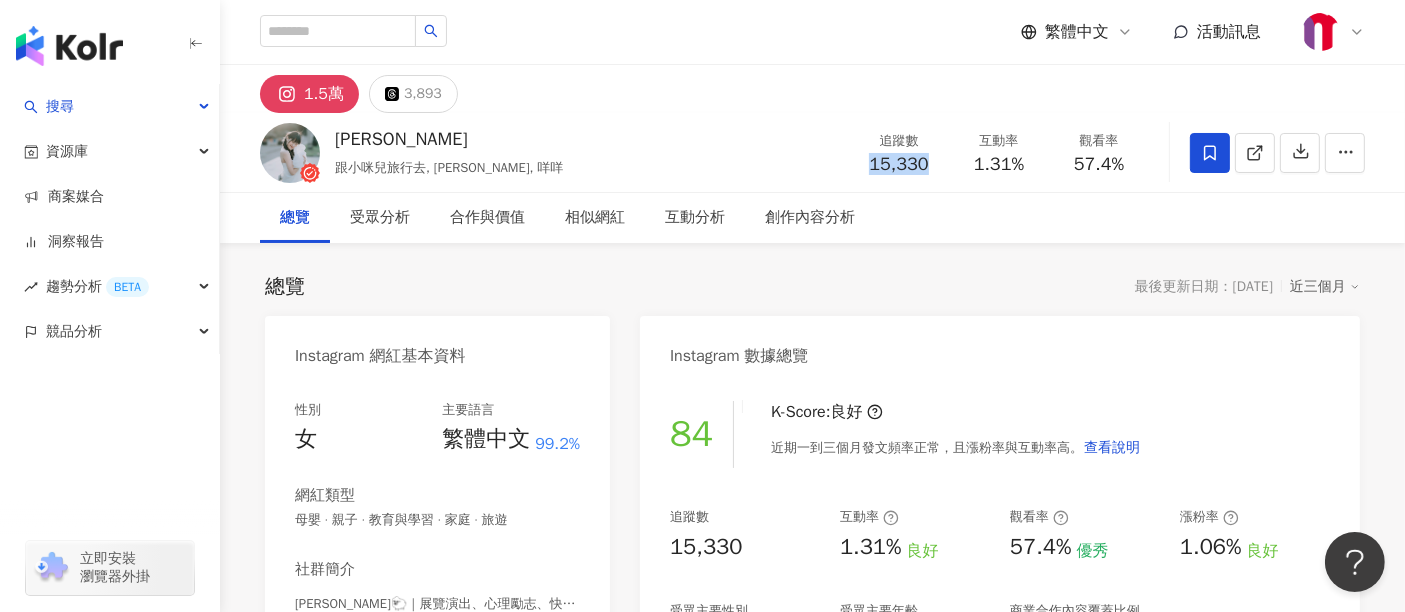 drag, startPoint x: 867, startPoint y: 160, endPoint x: 930, endPoint y: 161, distance: 63.007935 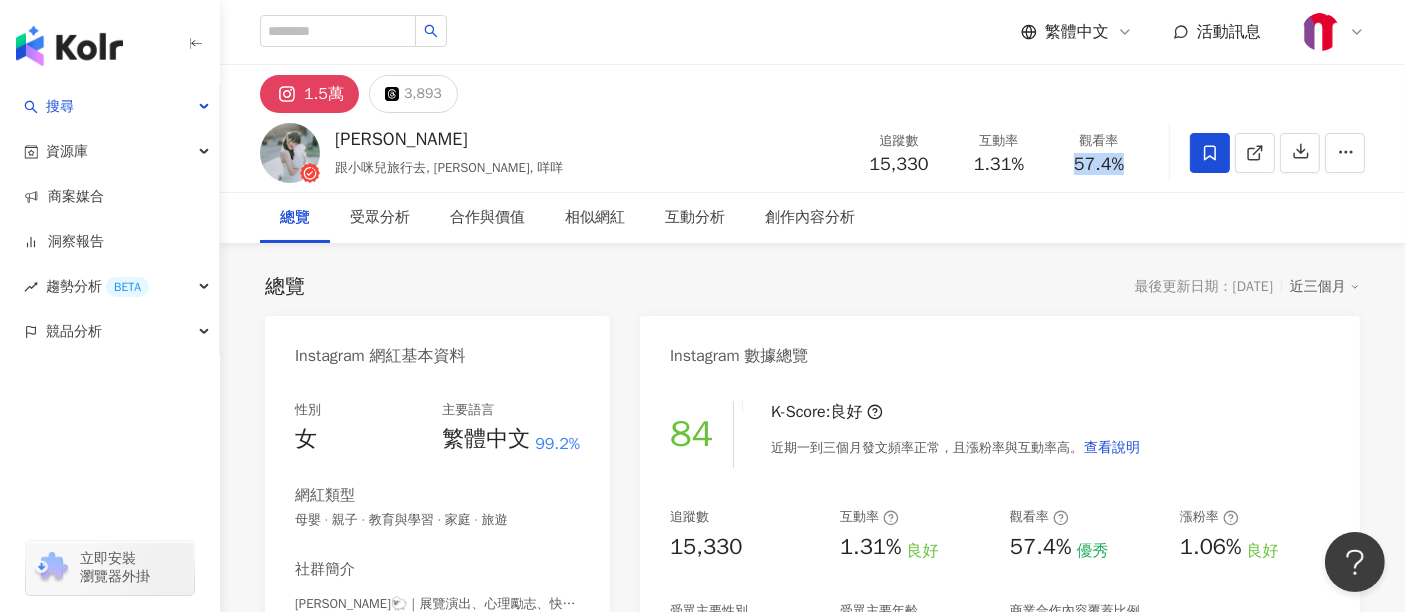 drag, startPoint x: 1067, startPoint y: 166, endPoint x: 1132, endPoint y: 165, distance: 65.00769 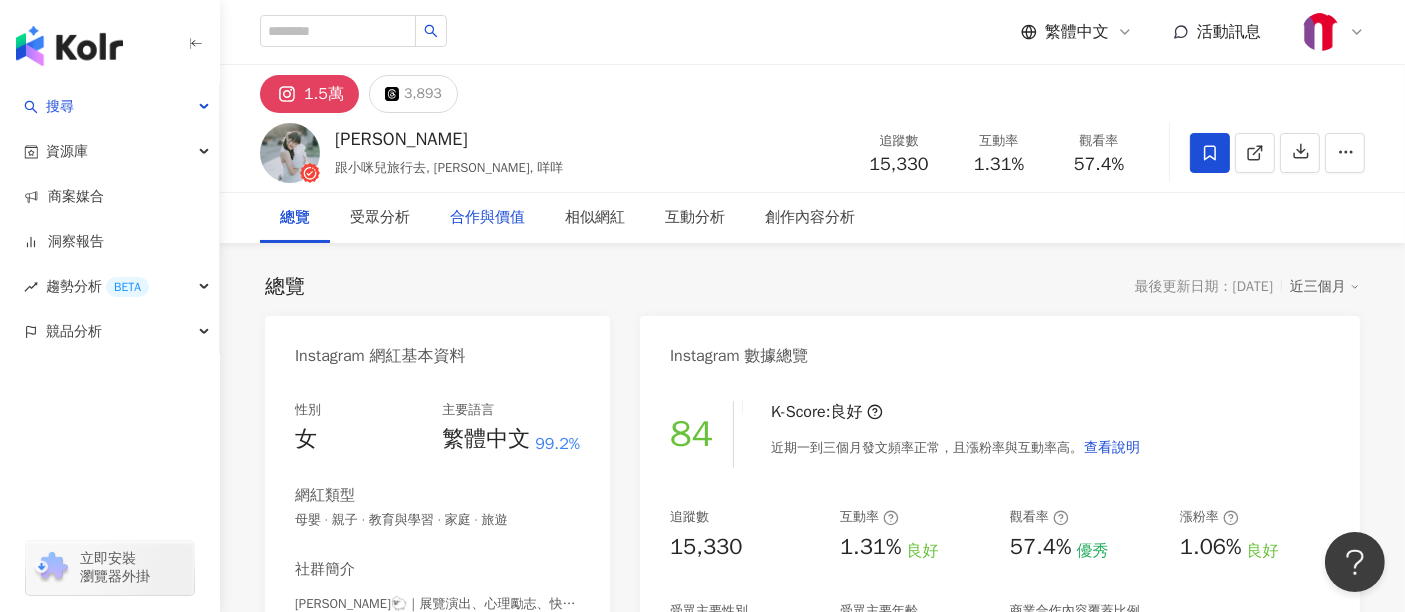 click on "合作與價值" at bounding box center [487, 218] 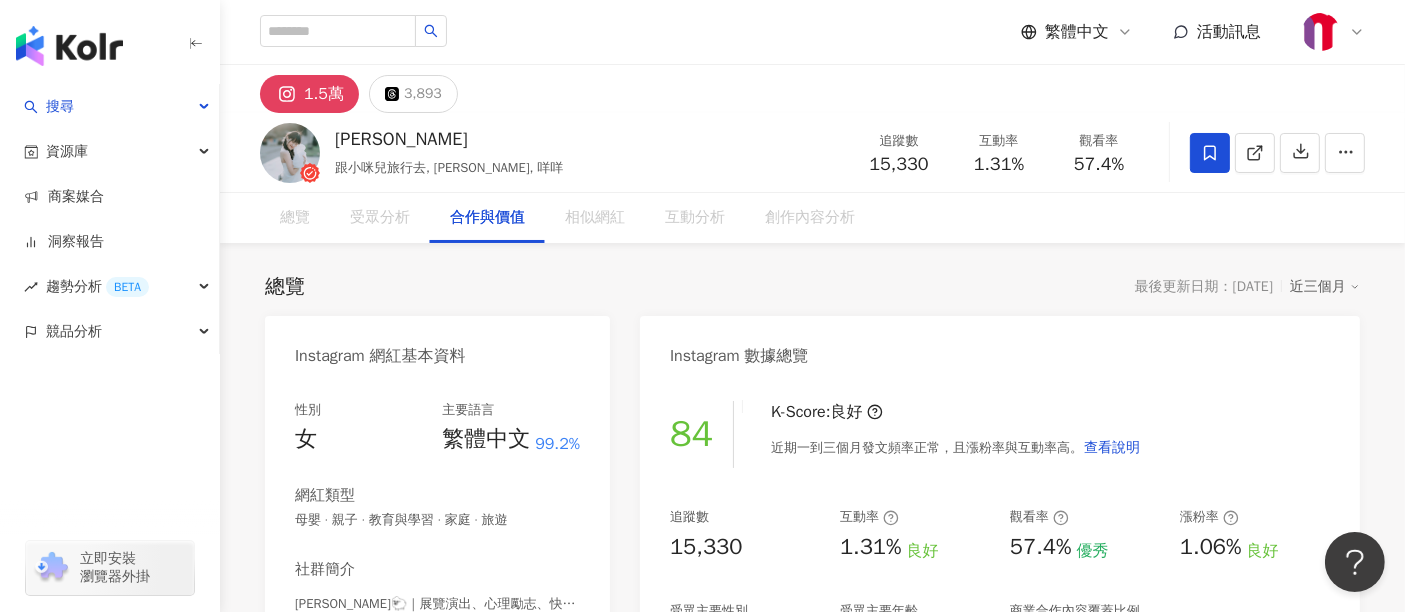 scroll, scrollTop: 2677, scrollLeft: 0, axis: vertical 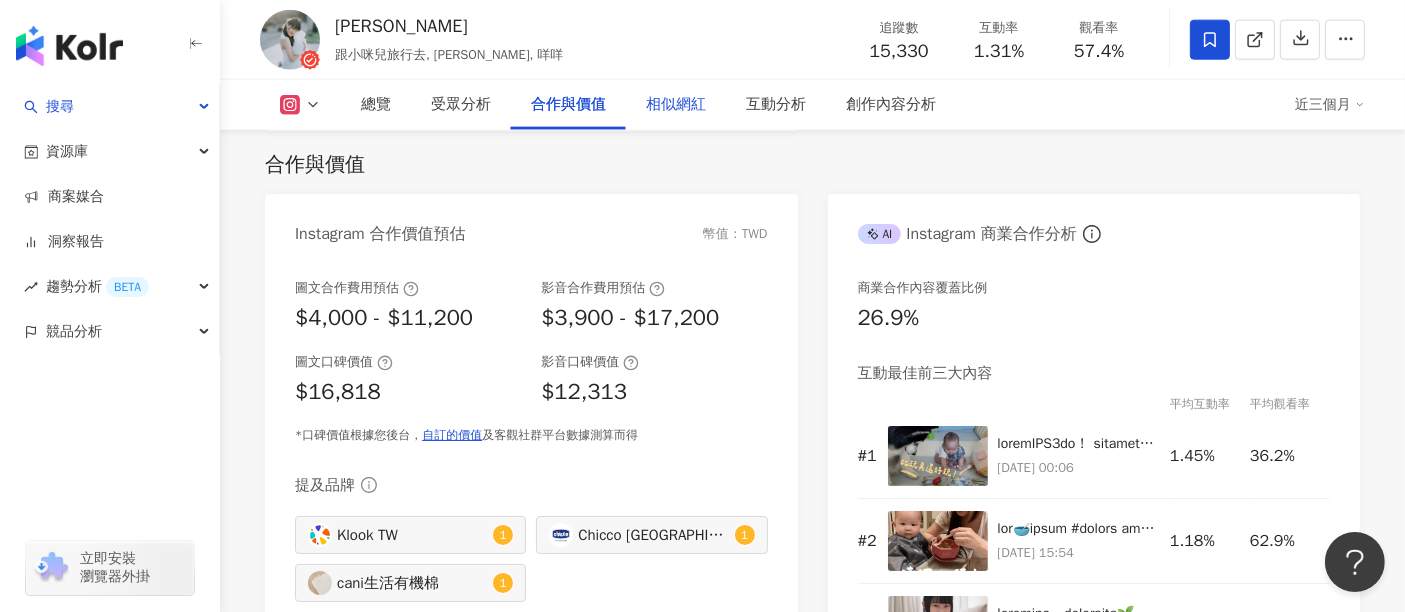 click on "相似網紅" at bounding box center (676, 105) 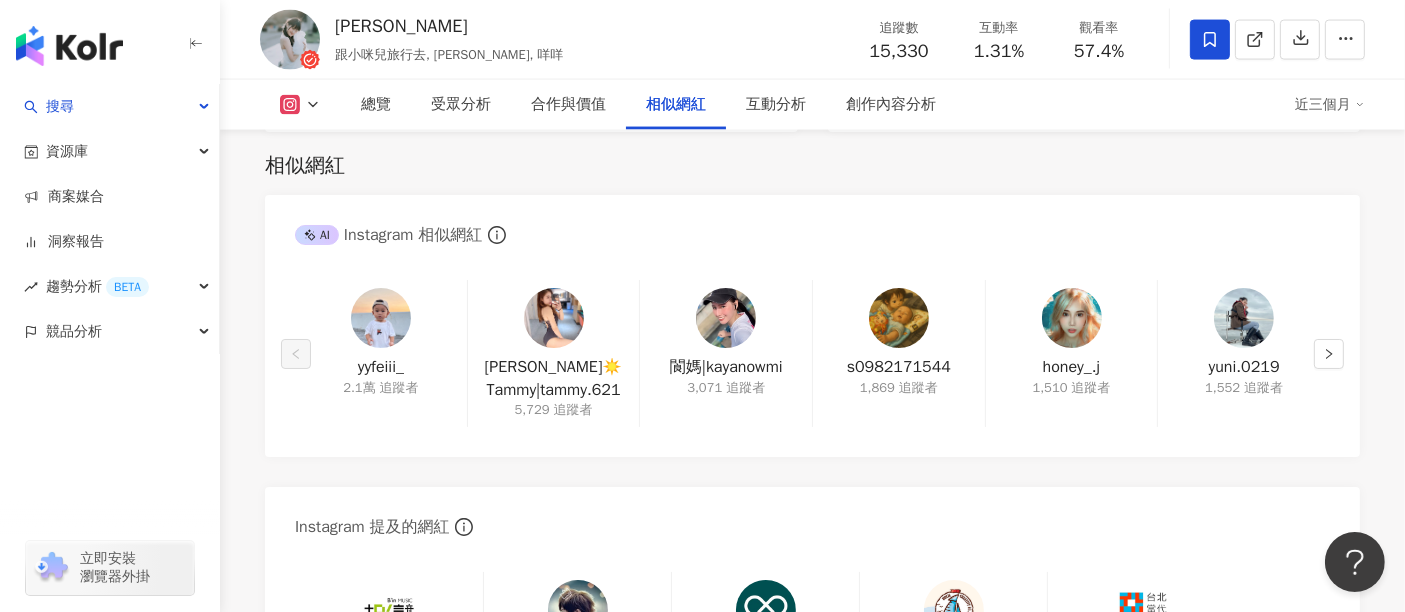 click at bounding box center [554, 318] 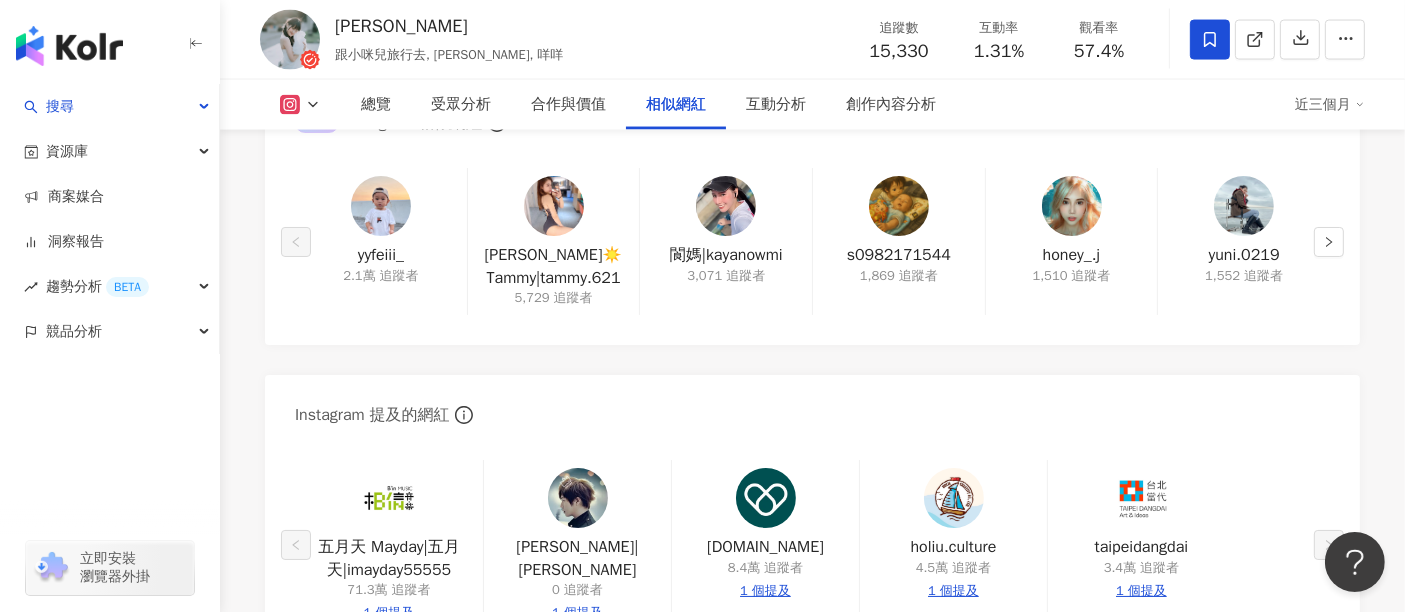 scroll, scrollTop: 3466, scrollLeft: 0, axis: vertical 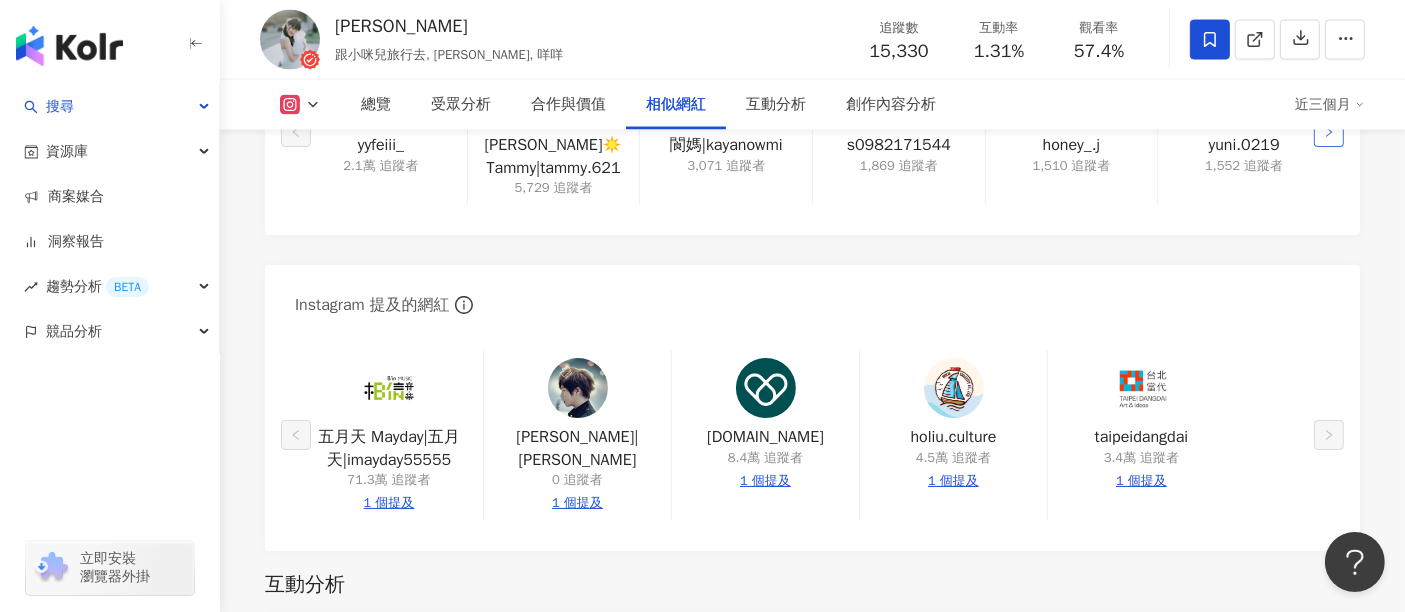 click 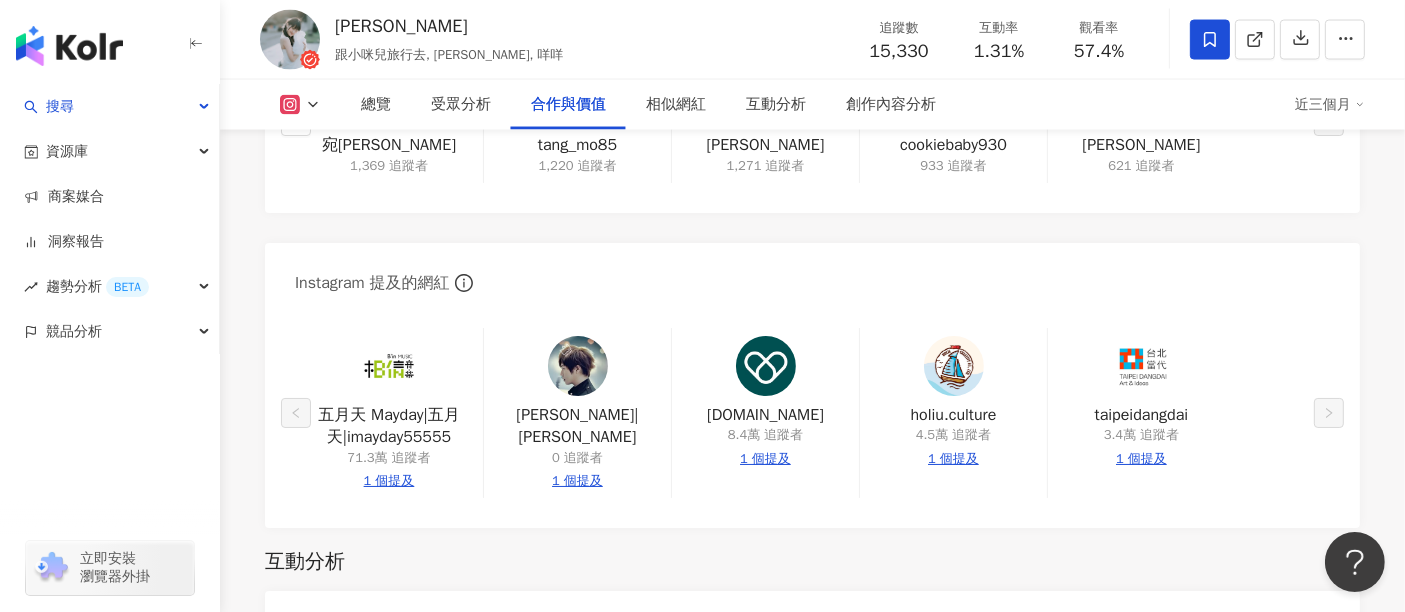 scroll, scrollTop: 3133, scrollLeft: 0, axis: vertical 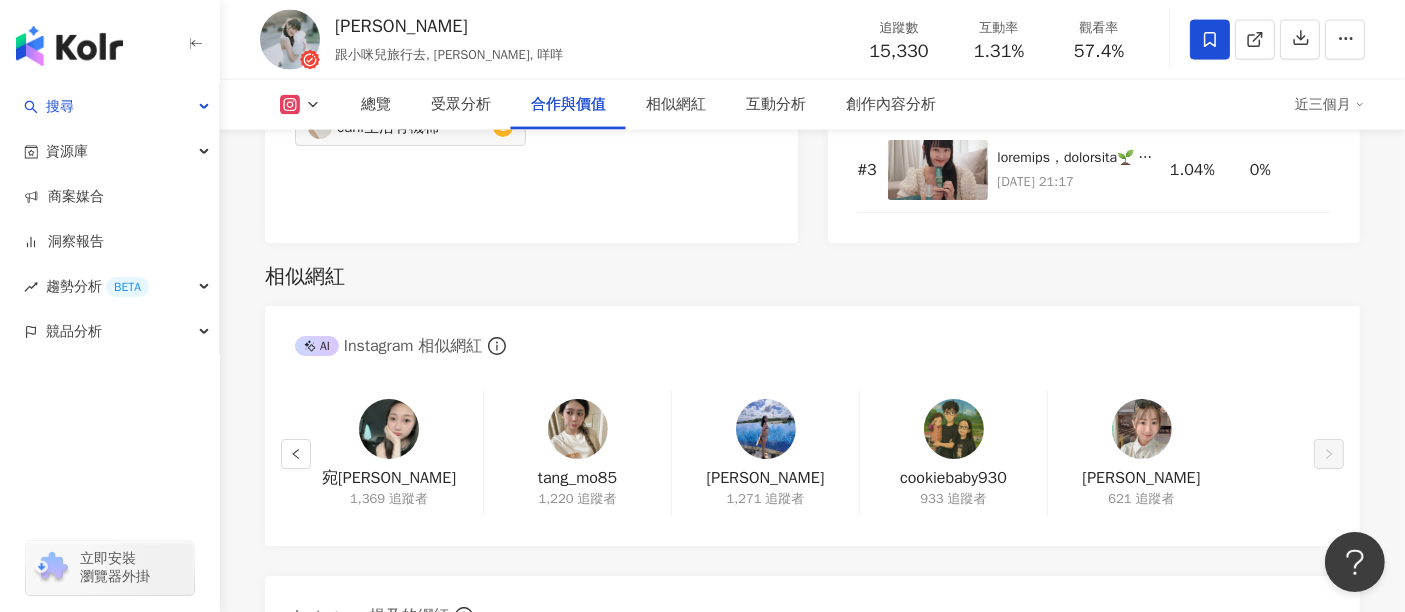 click on "宛甄WZ 1,369 追蹤者 tang_mo85 1,220 追蹤者 Ashley 1,271 追蹤者 cookiebaby930 933 追蹤者 黃羚羚 621 追蹤者" at bounding box center (812, 453) 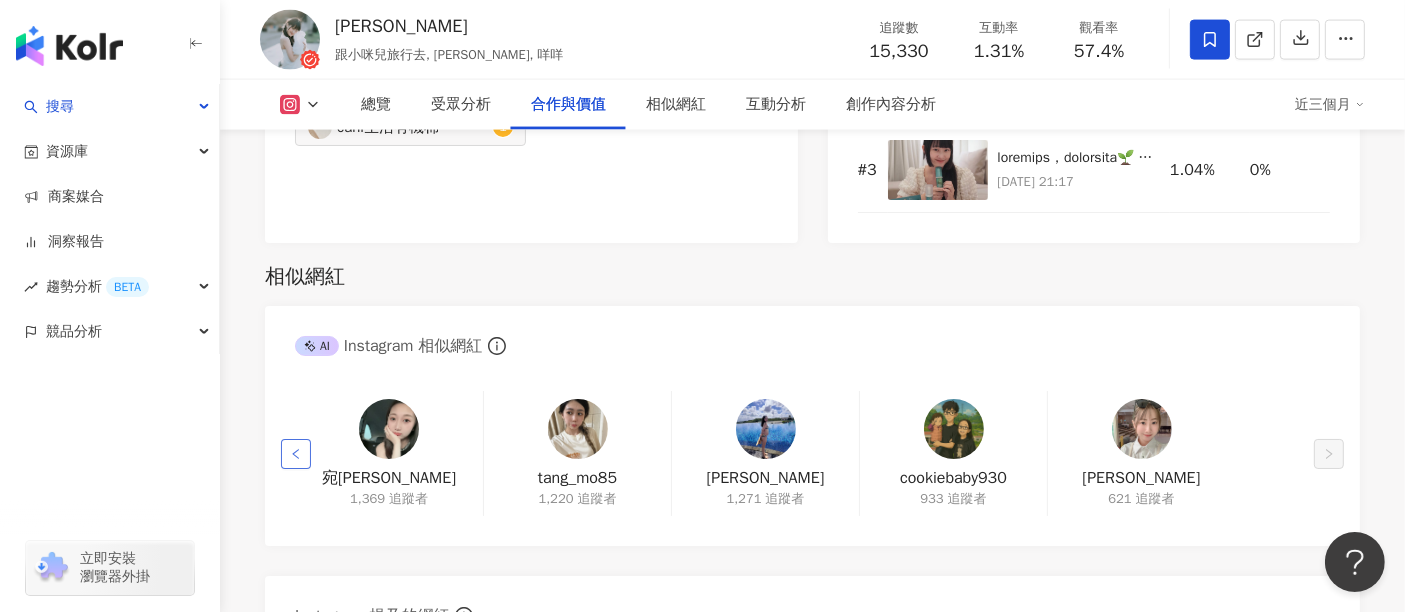 click at bounding box center [296, 454] 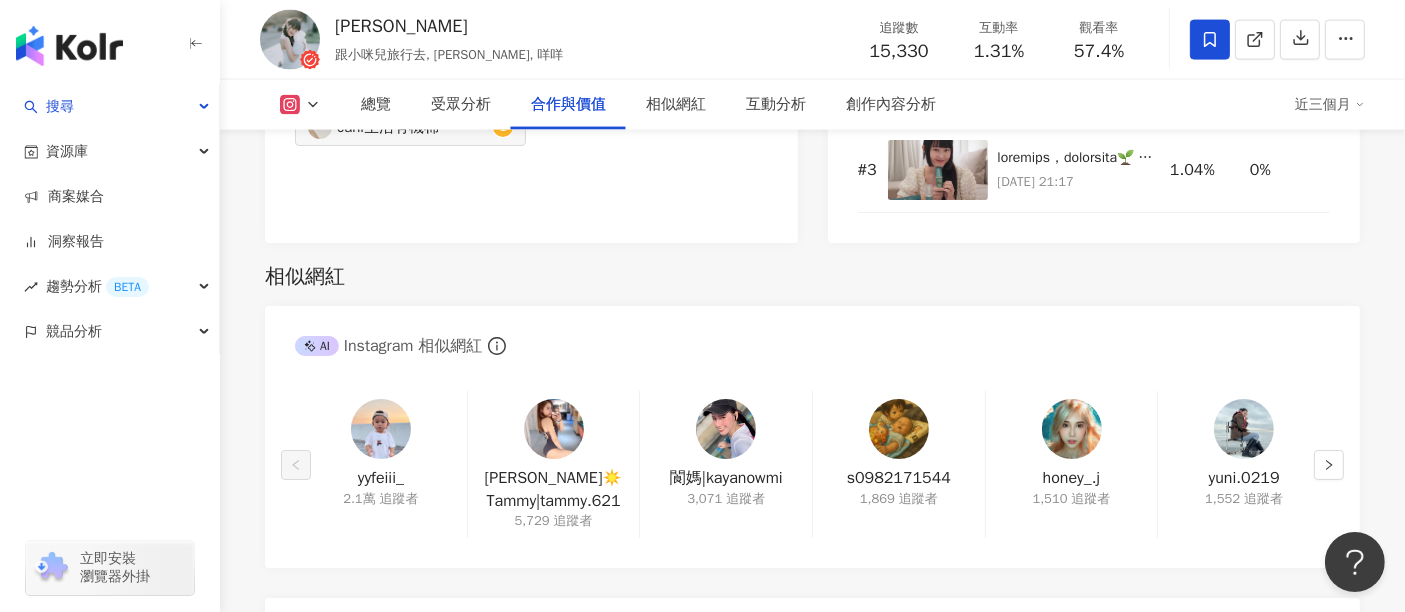 click at bounding box center (381, 429) 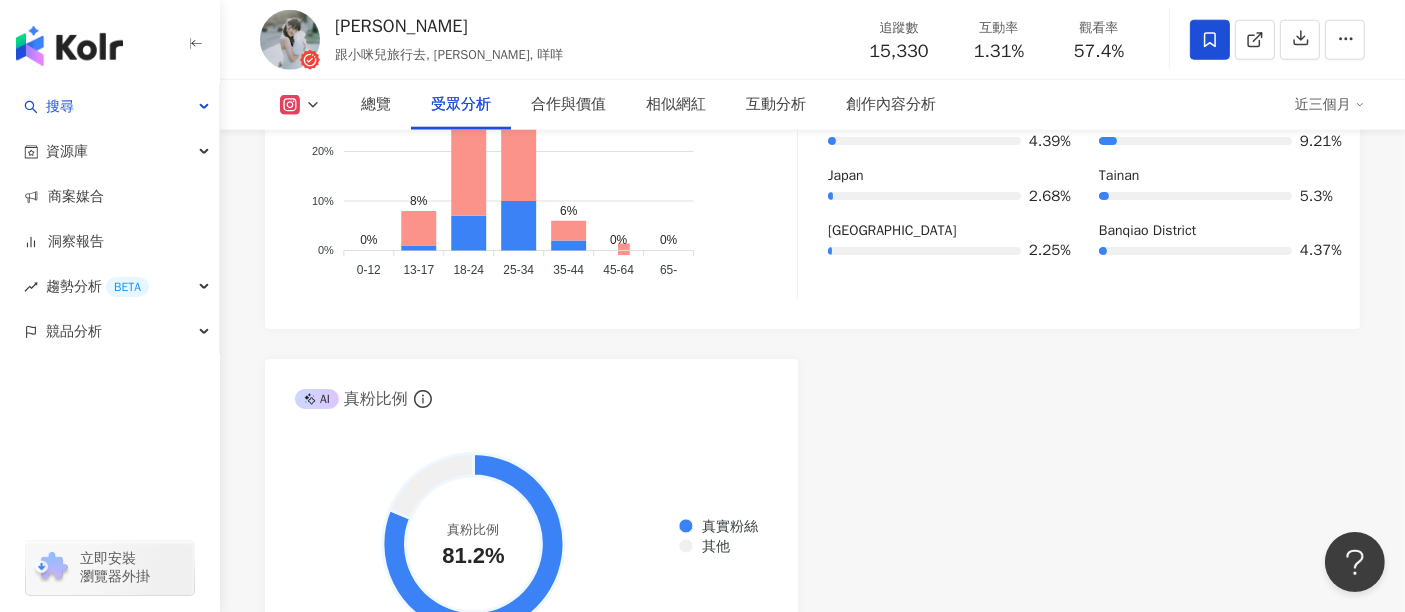 scroll, scrollTop: 1928, scrollLeft: 0, axis: vertical 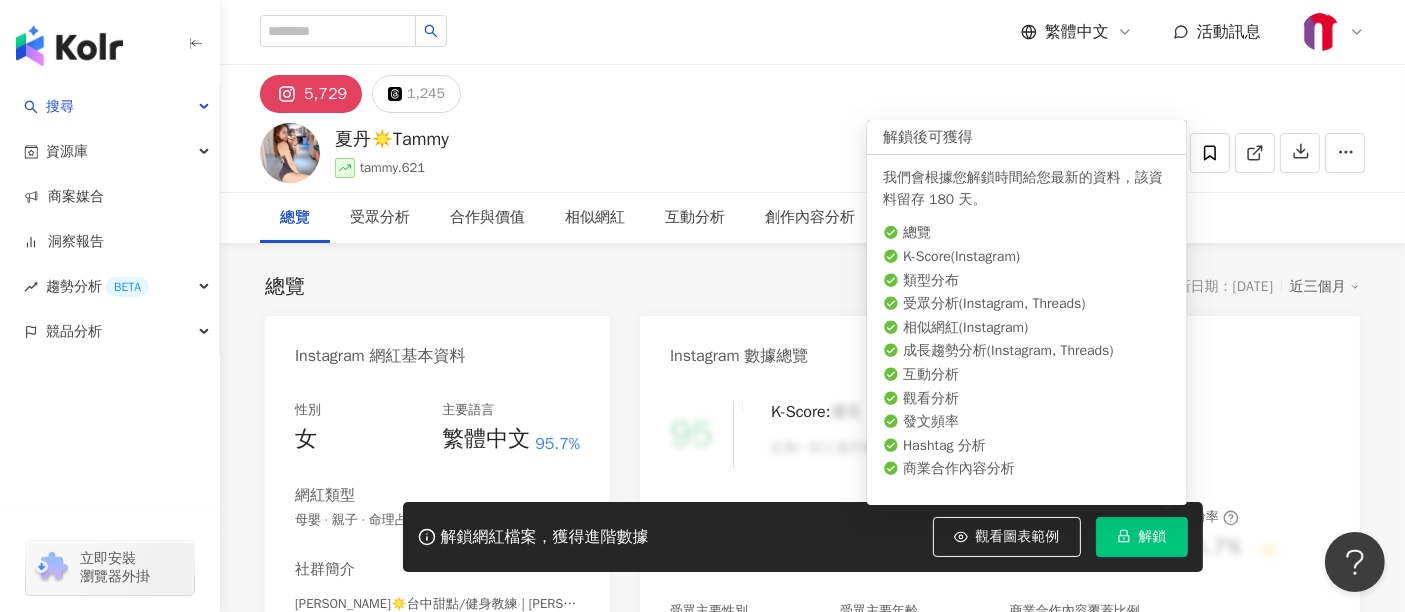 click on "解鎖" at bounding box center (1142, 537) 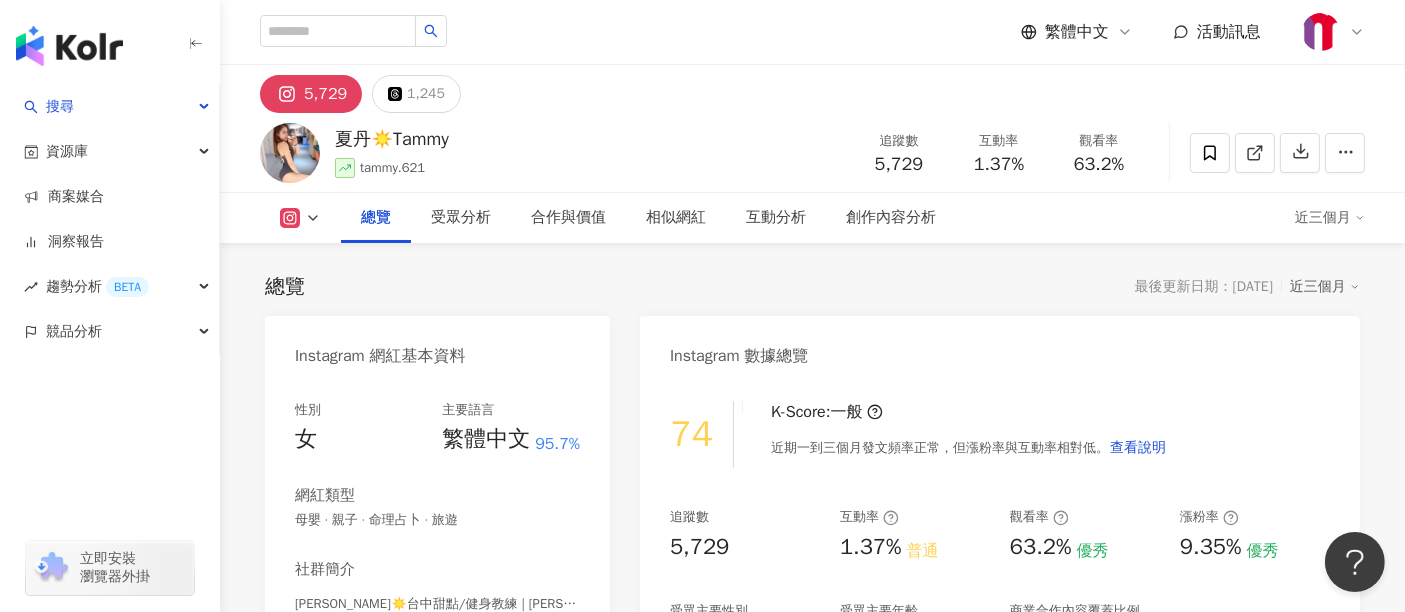 scroll, scrollTop: 333, scrollLeft: 0, axis: vertical 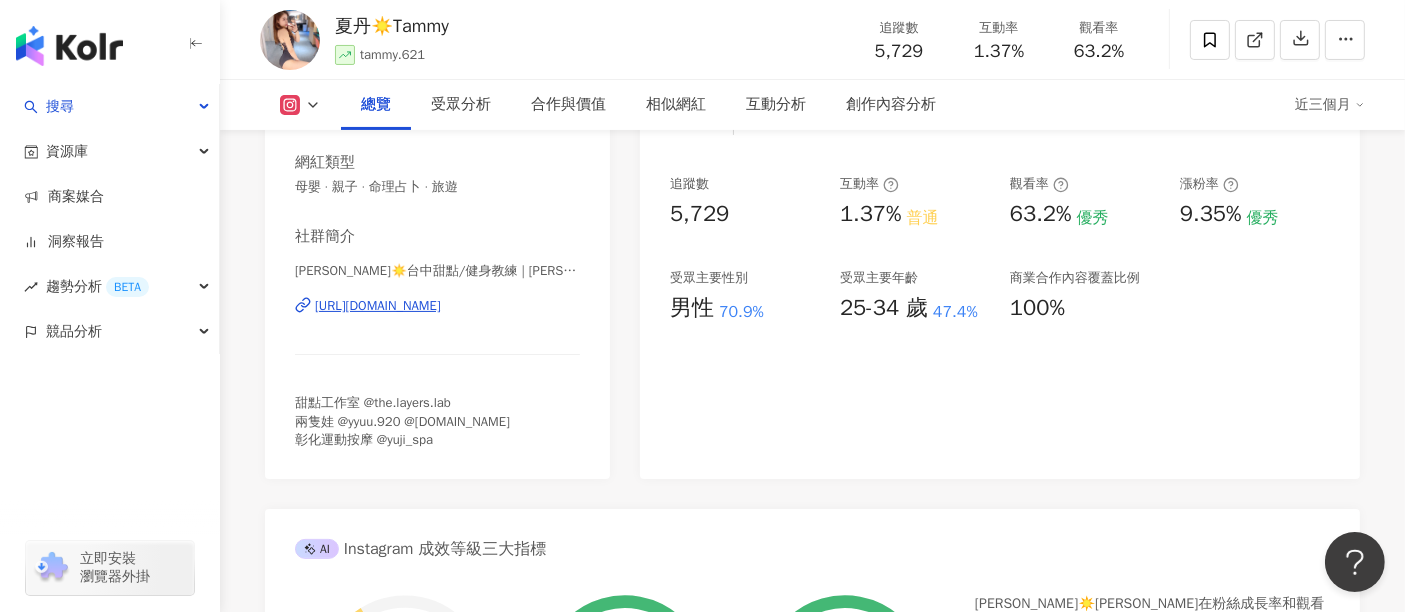 click on "https://www.instagram.com/tammy.621/" at bounding box center (378, 306) 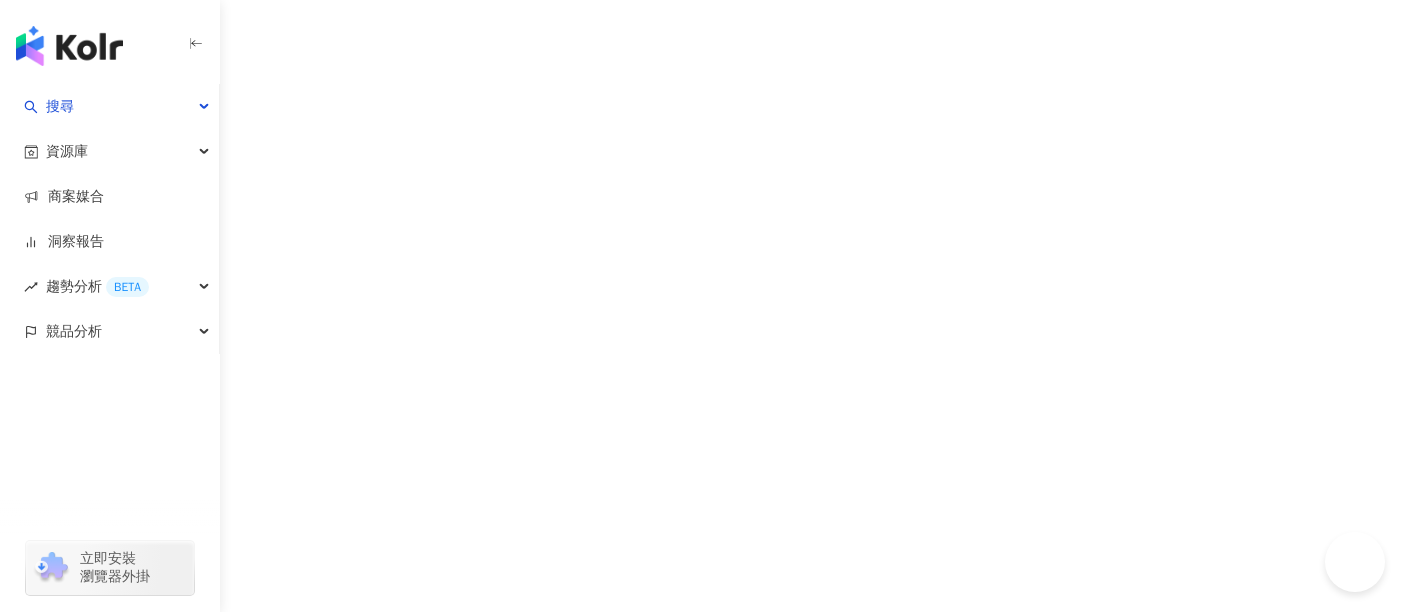 scroll, scrollTop: 0, scrollLeft: 0, axis: both 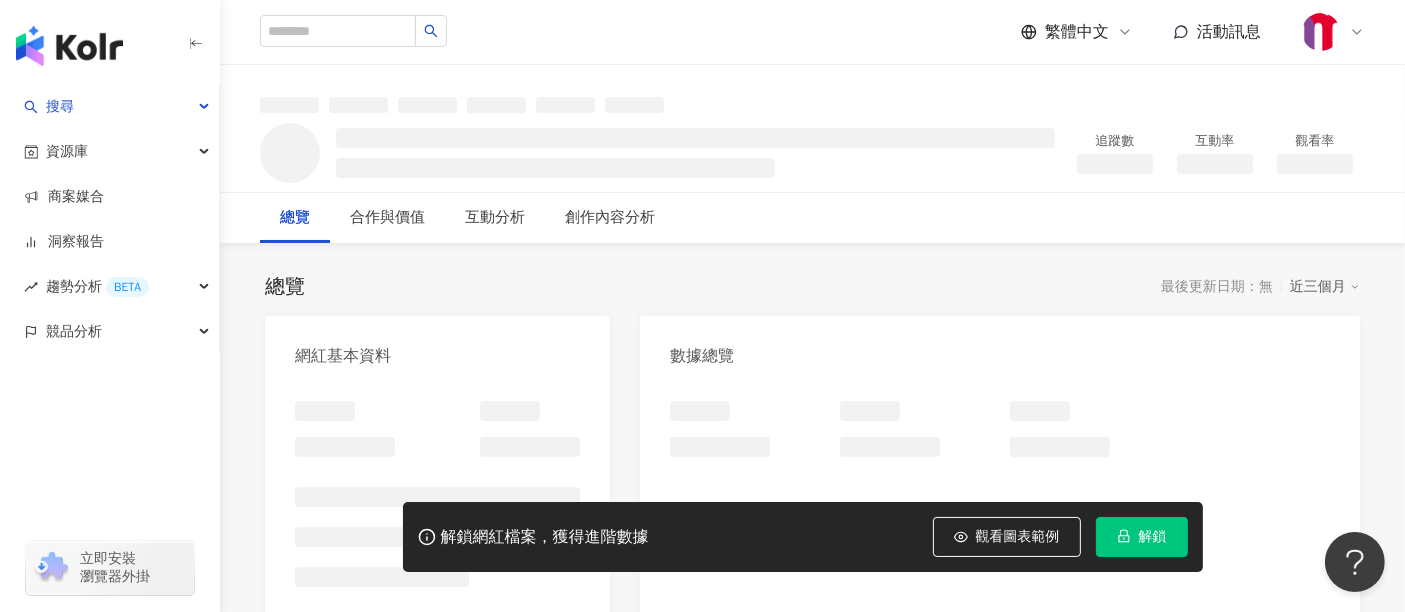 click on "解鎖" at bounding box center (1142, 537) 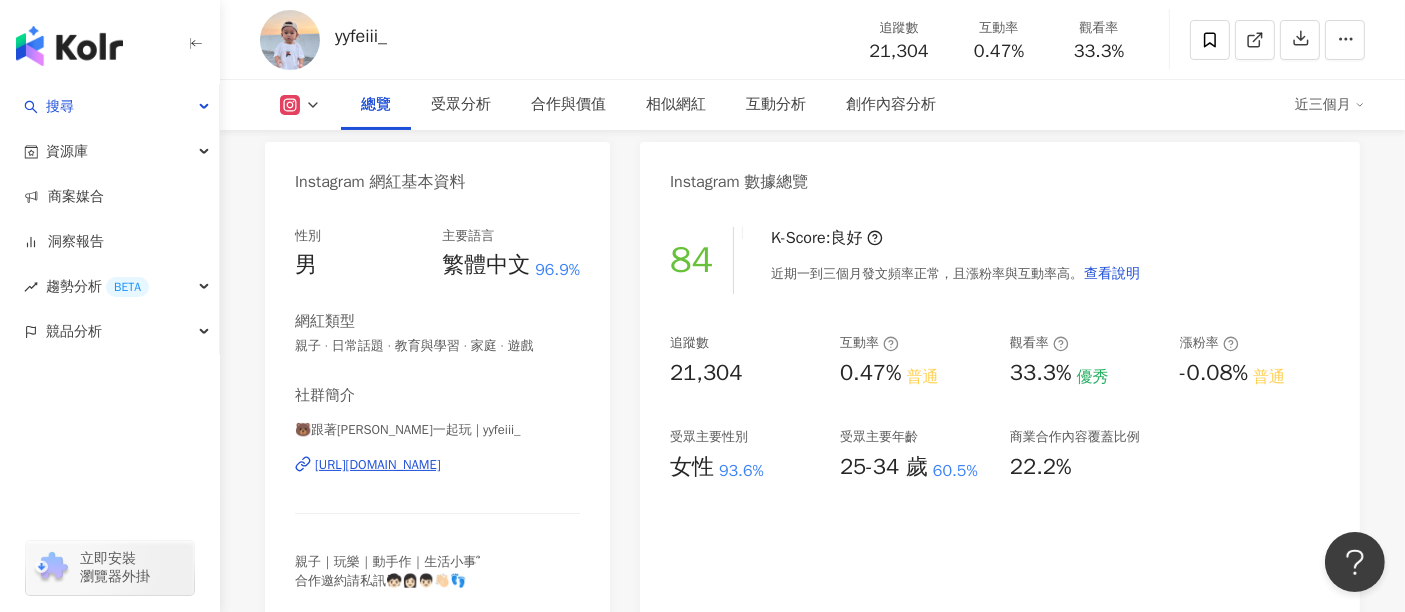 scroll, scrollTop: 304, scrollLeft: 0, axis: vertical 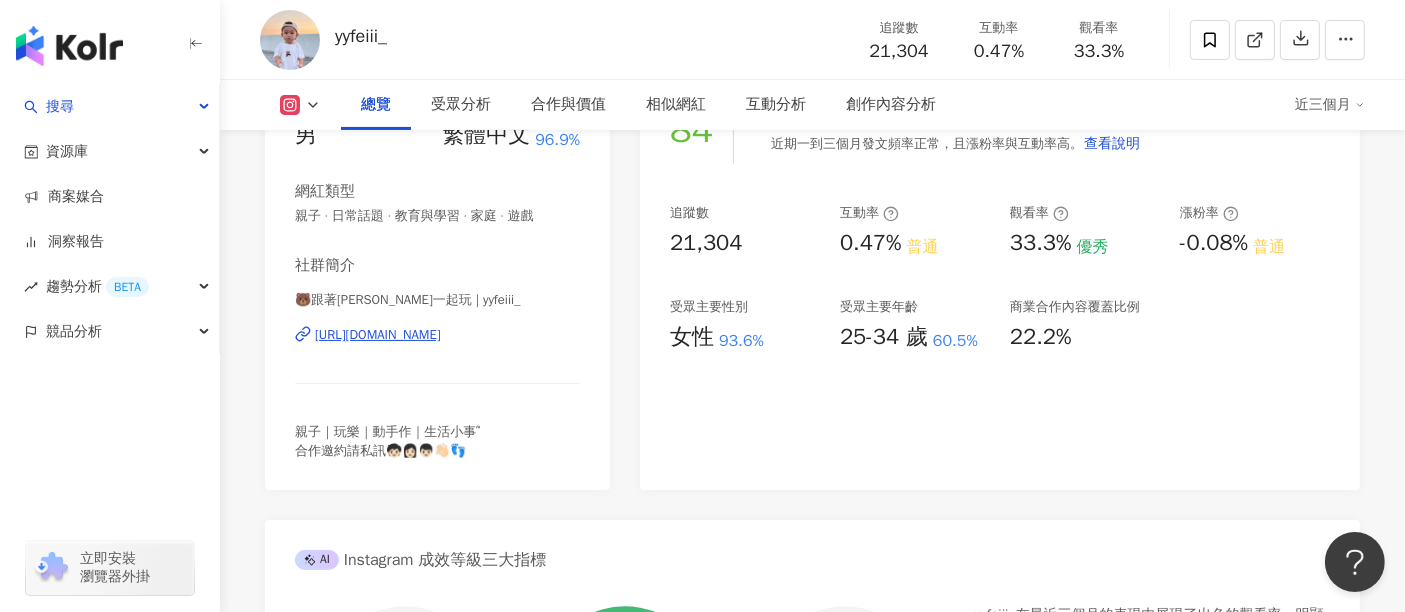 click on "https://www.instagram.com/yyfeiii_/" at bounding box center [378, 335] 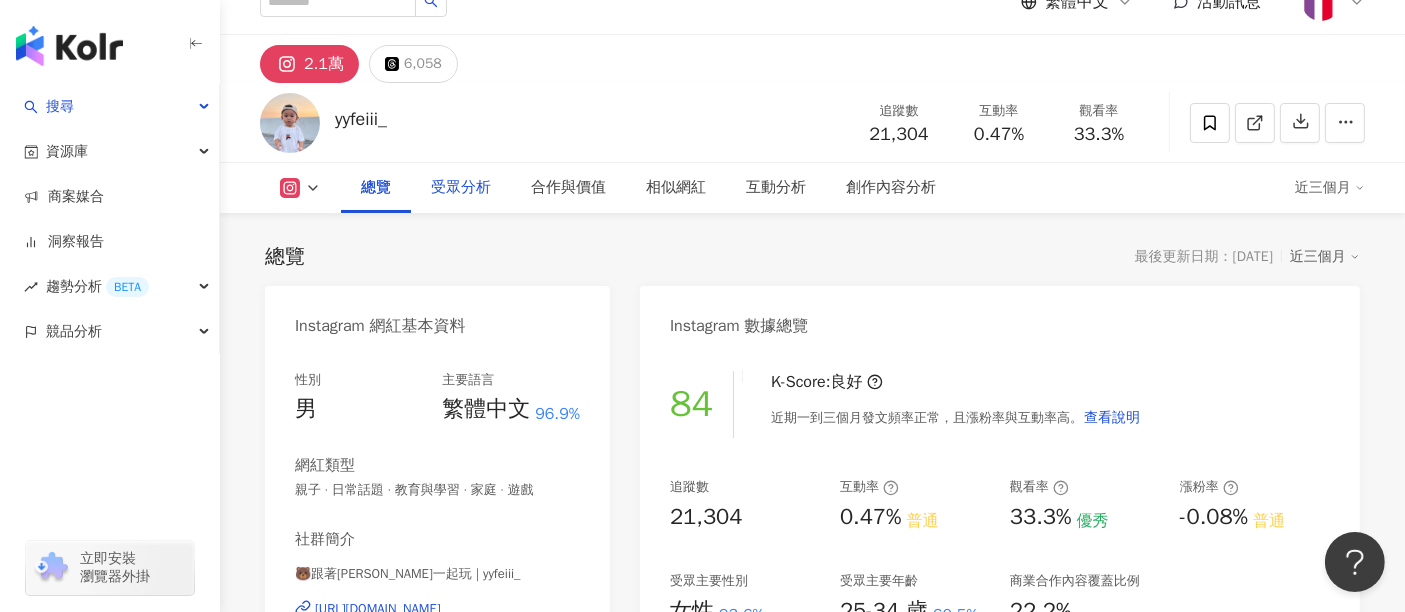 scroll, scrollTop: 0, scrollLeft: 0, axis: both 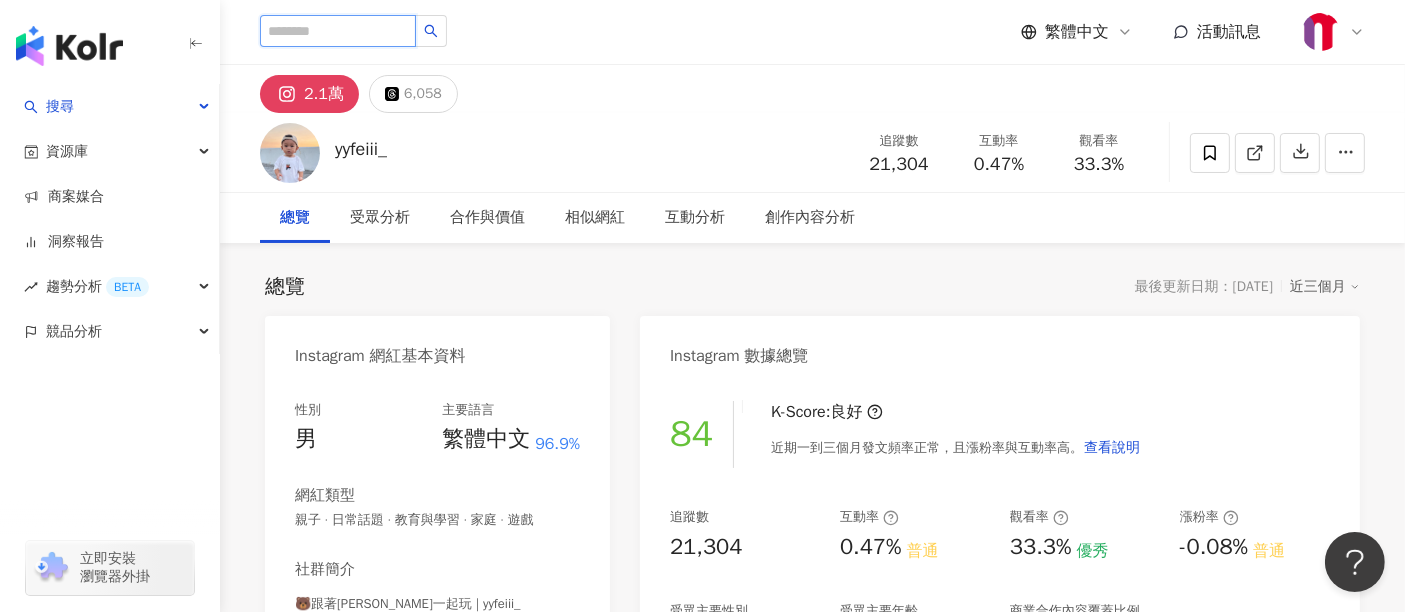 click at bounding box center [338, 31] 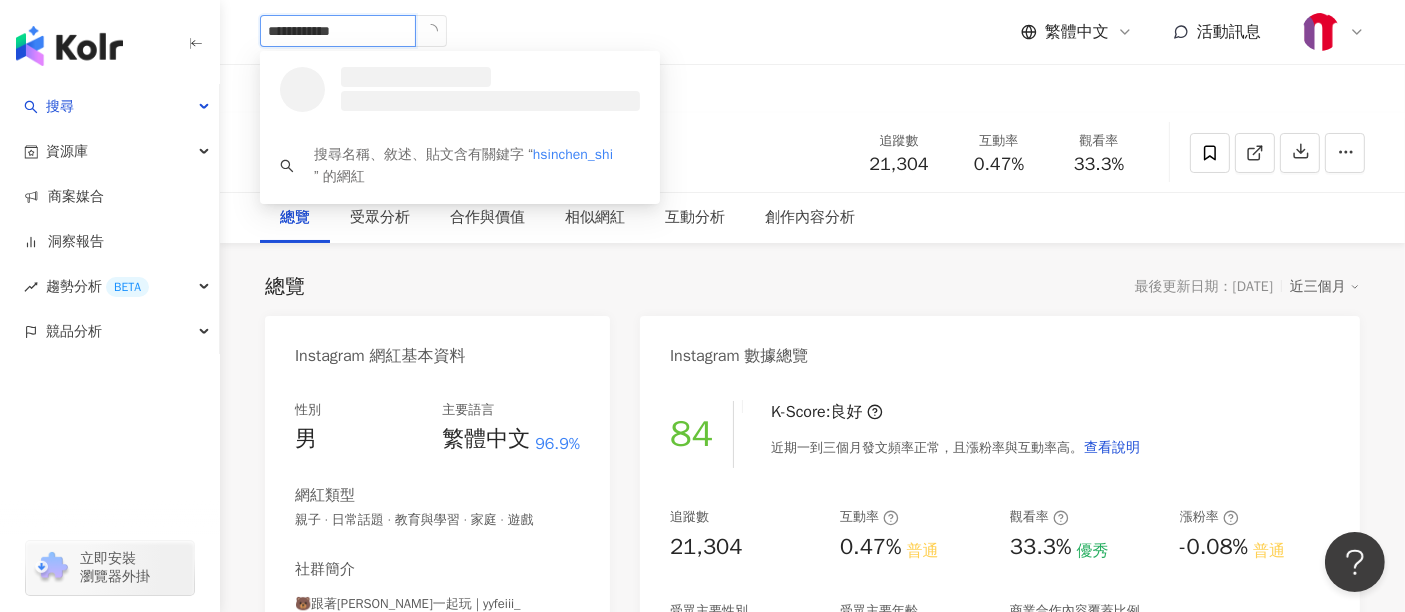 type on "**********" 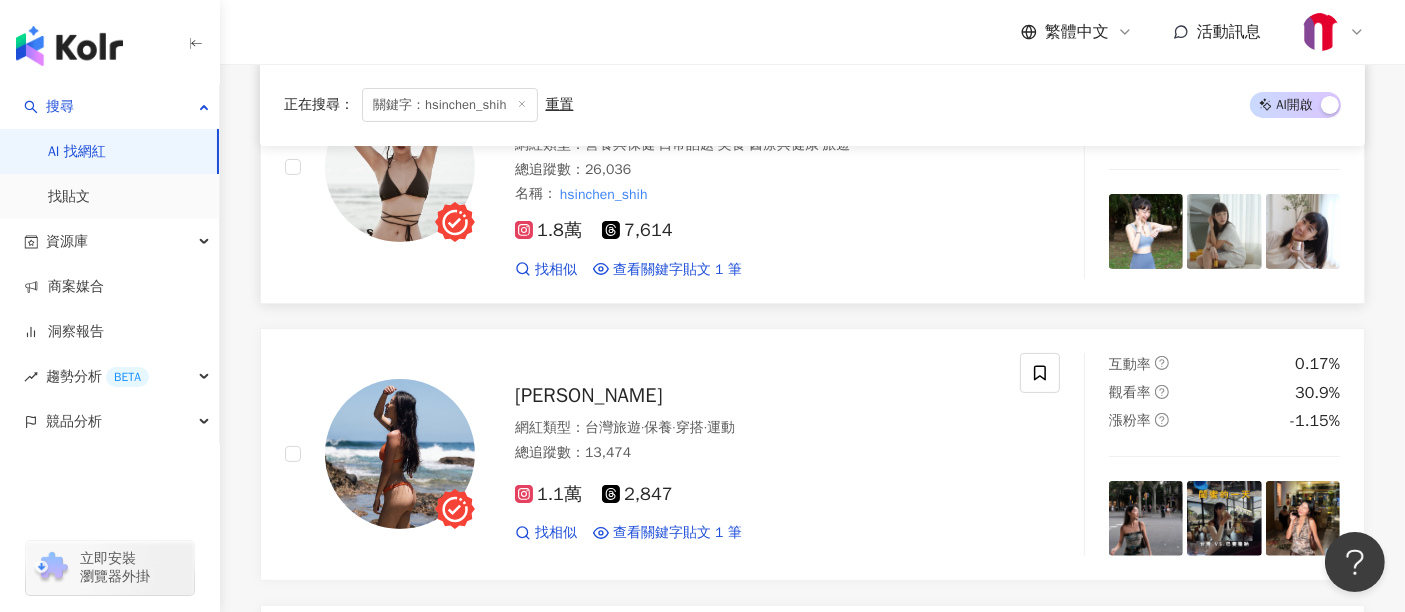 scroll, scrollTop: 444, scrollLeft: 0, axis: vertical 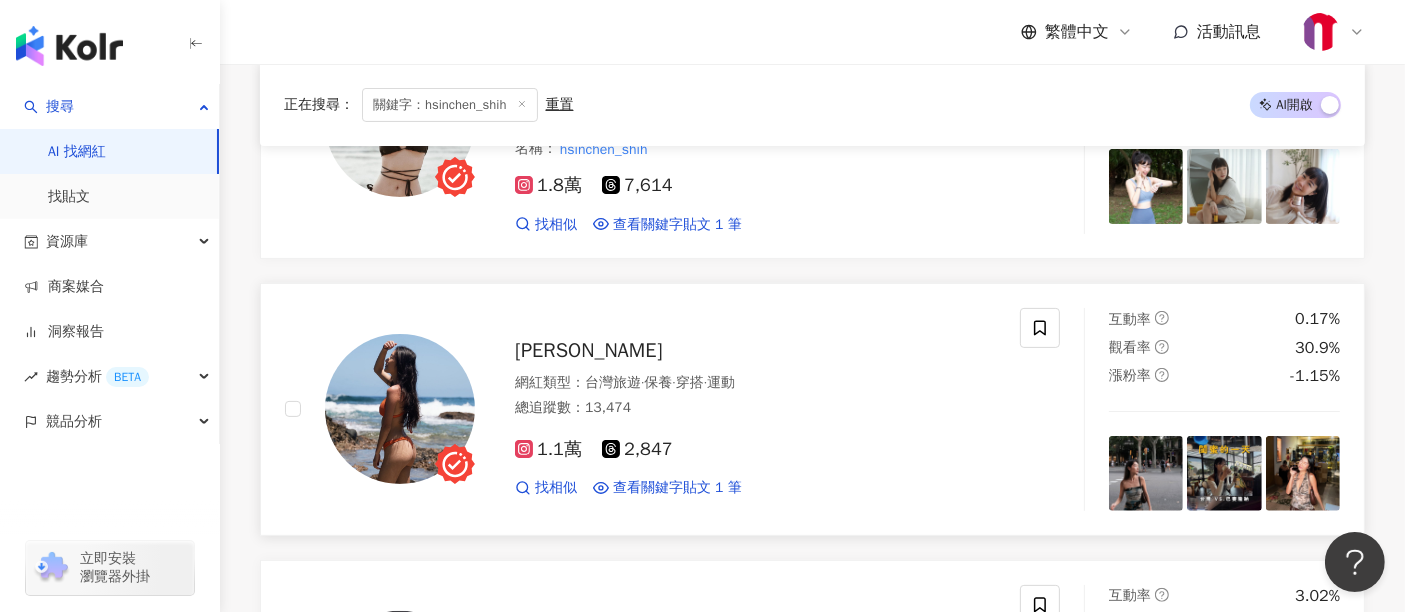 click on "Emily Chou" at bounding box center [588, 350] 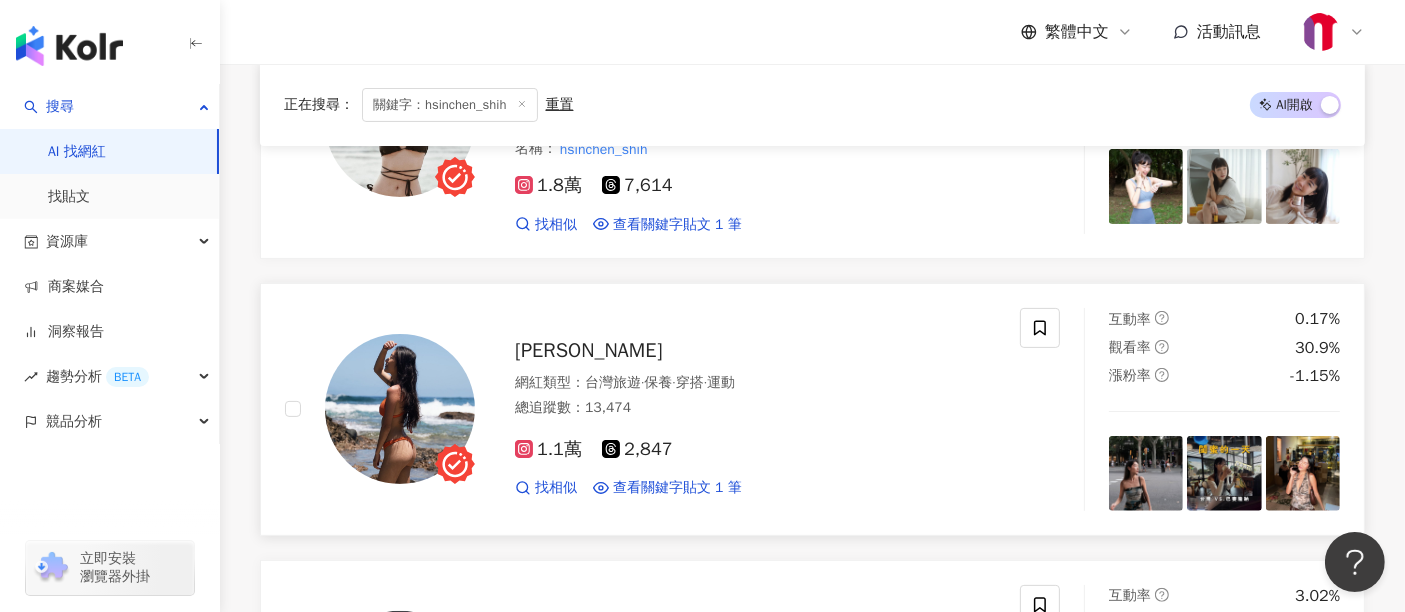 scroll, scrollTop: 666, scrollLeft: 0, axis: vertical 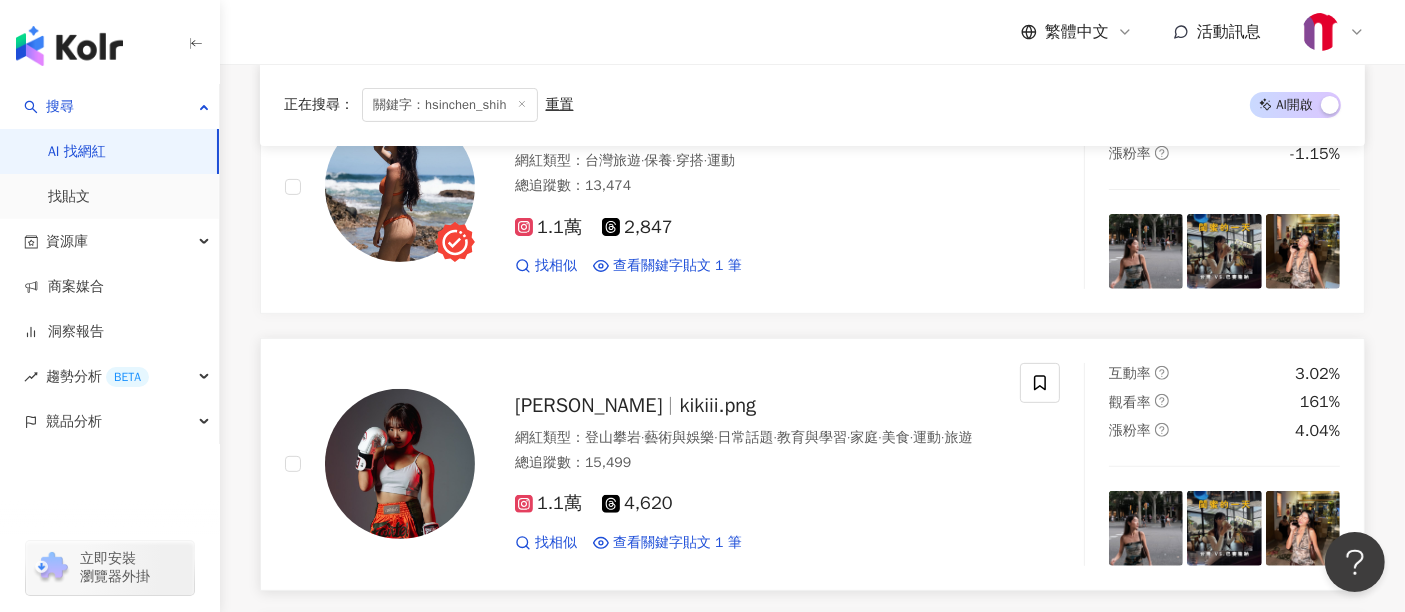 click on "kikiii.png" at bounding box center (717, 405) 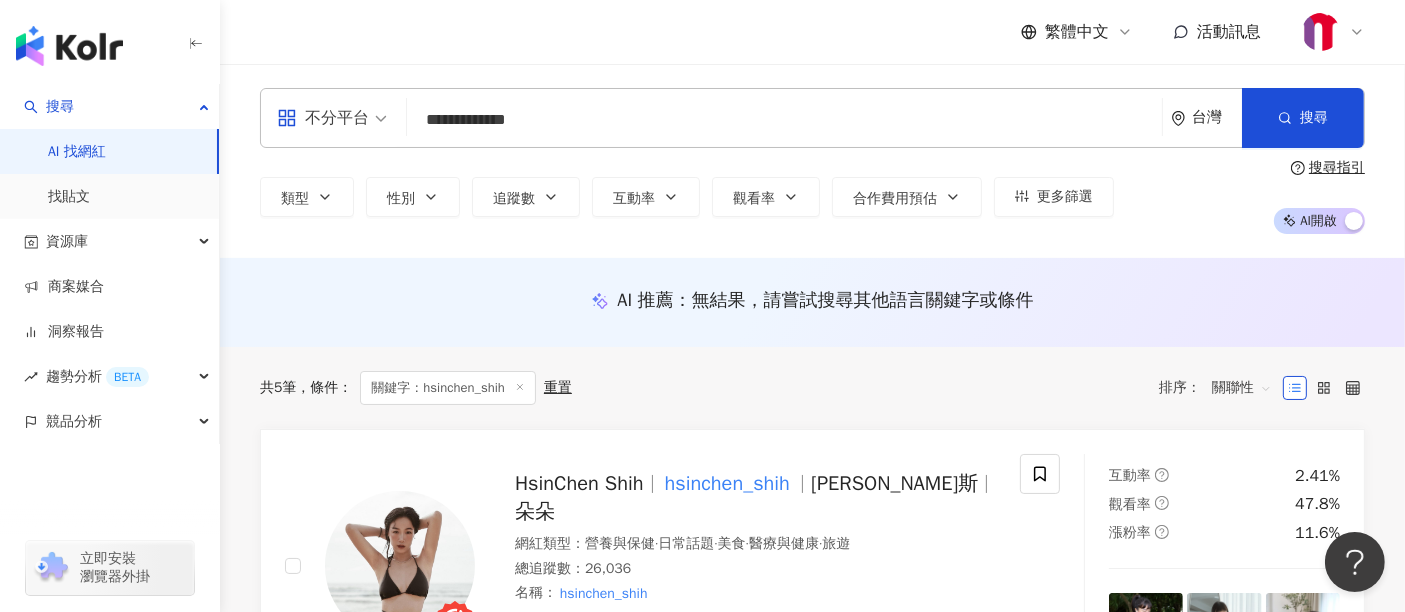 scroll, scrollTop: 111, scrollLeft: 0, axis: vertical 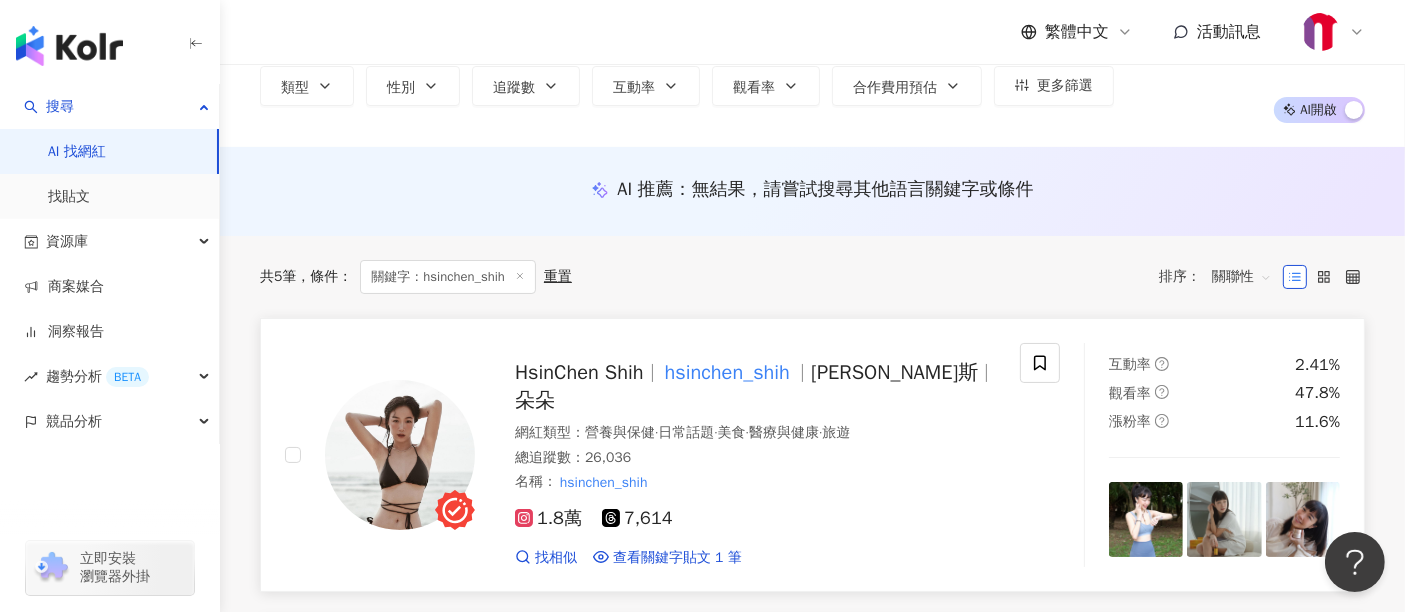 click on "HsinChen Shih" at bounding box center [579, 372] 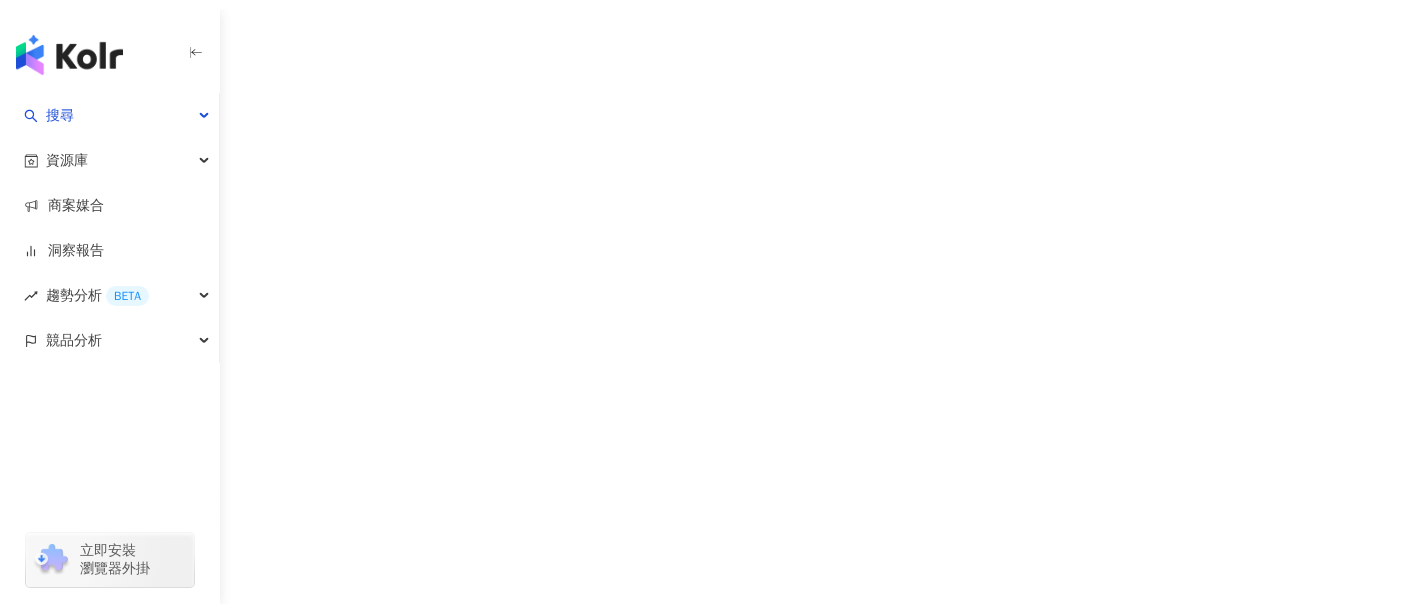 scroll, scrollTop: 0, scrollLeft: 0, axis: both 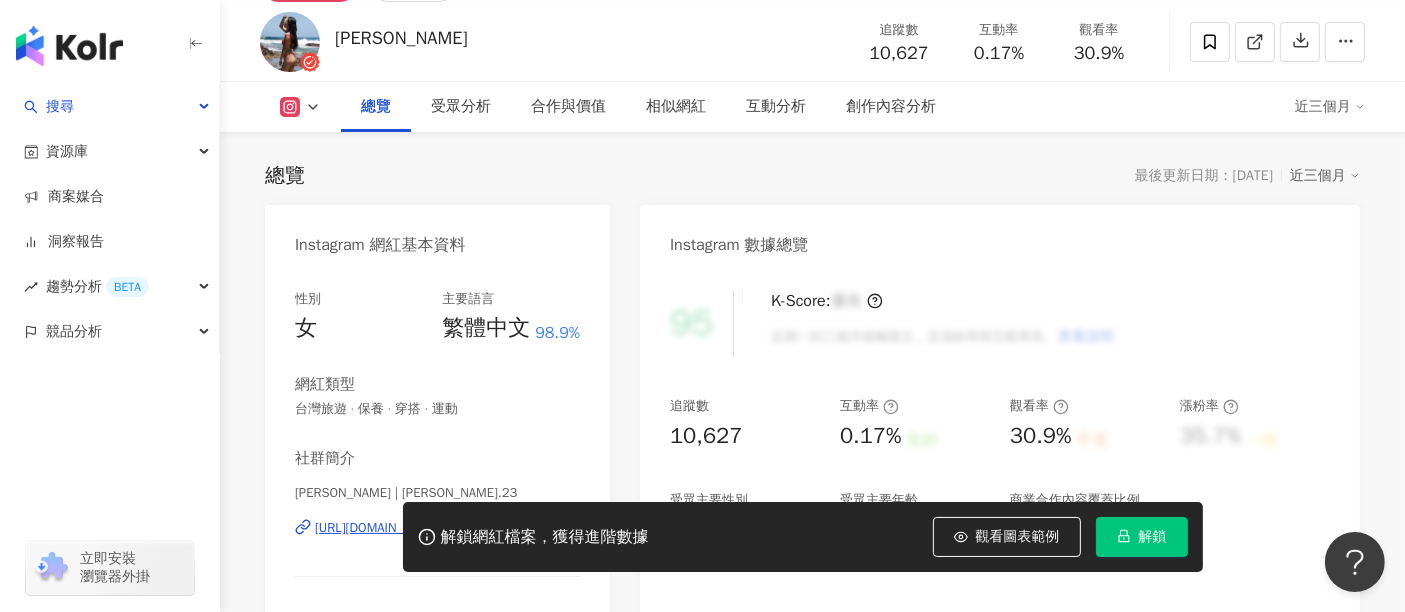 click on "[URL][DOMAIN_NAME]" at bounding box center [378, 528] 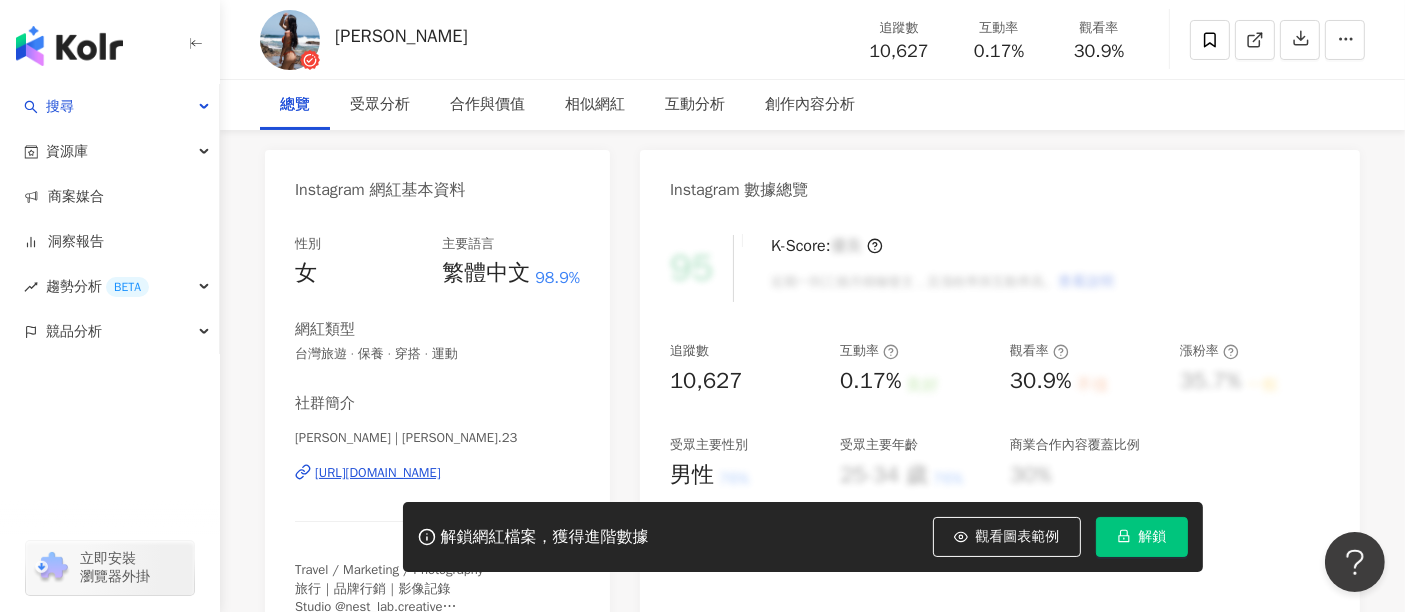 scroll, scrollTop: 0, scrollLeft: 0, axis: both 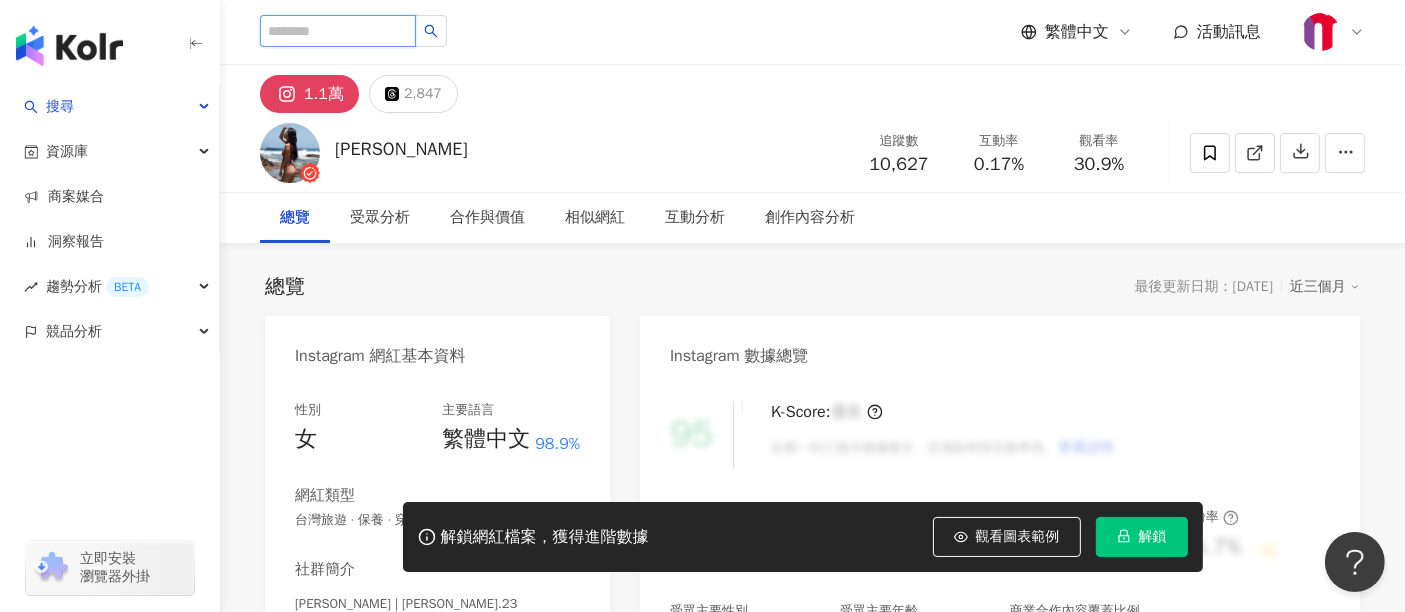 click at bounding box center [338, 31] 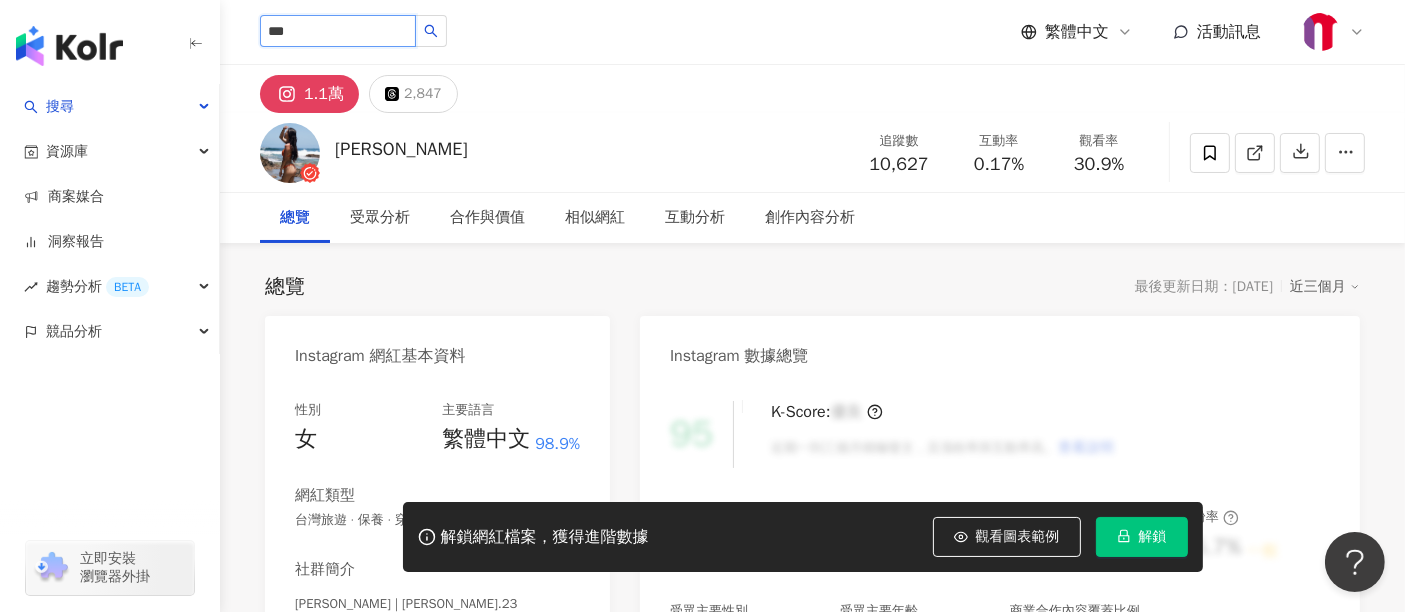 type on "*" 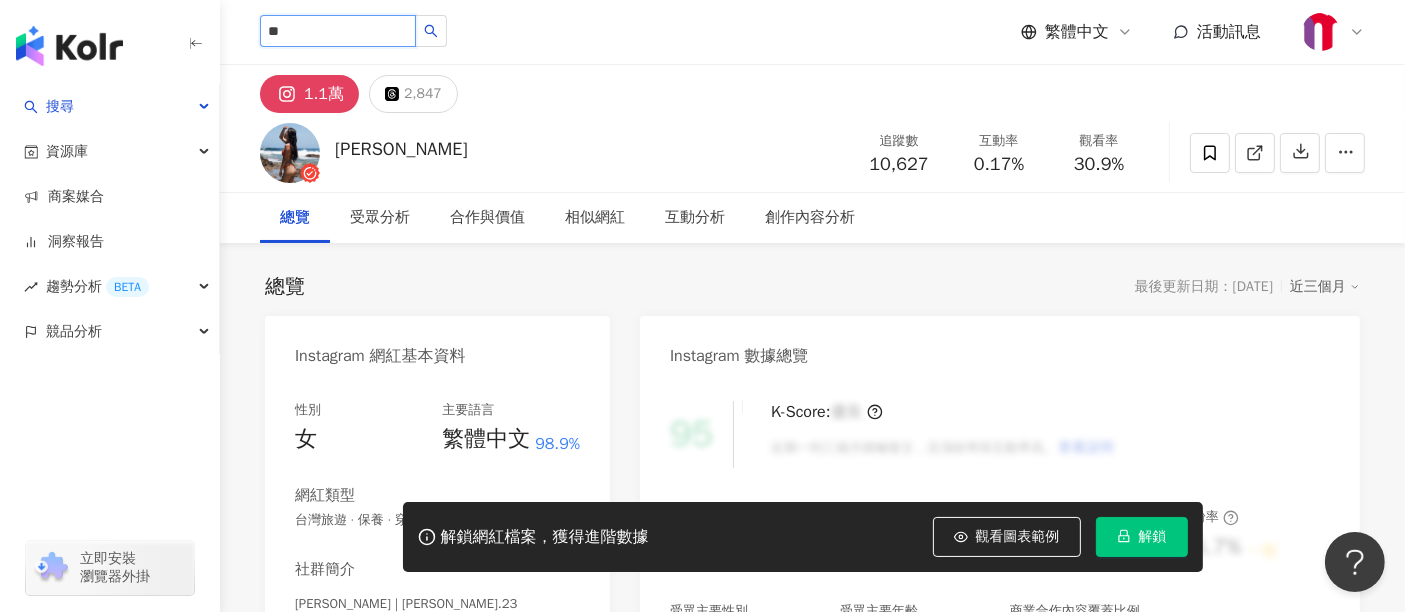 type on "*" 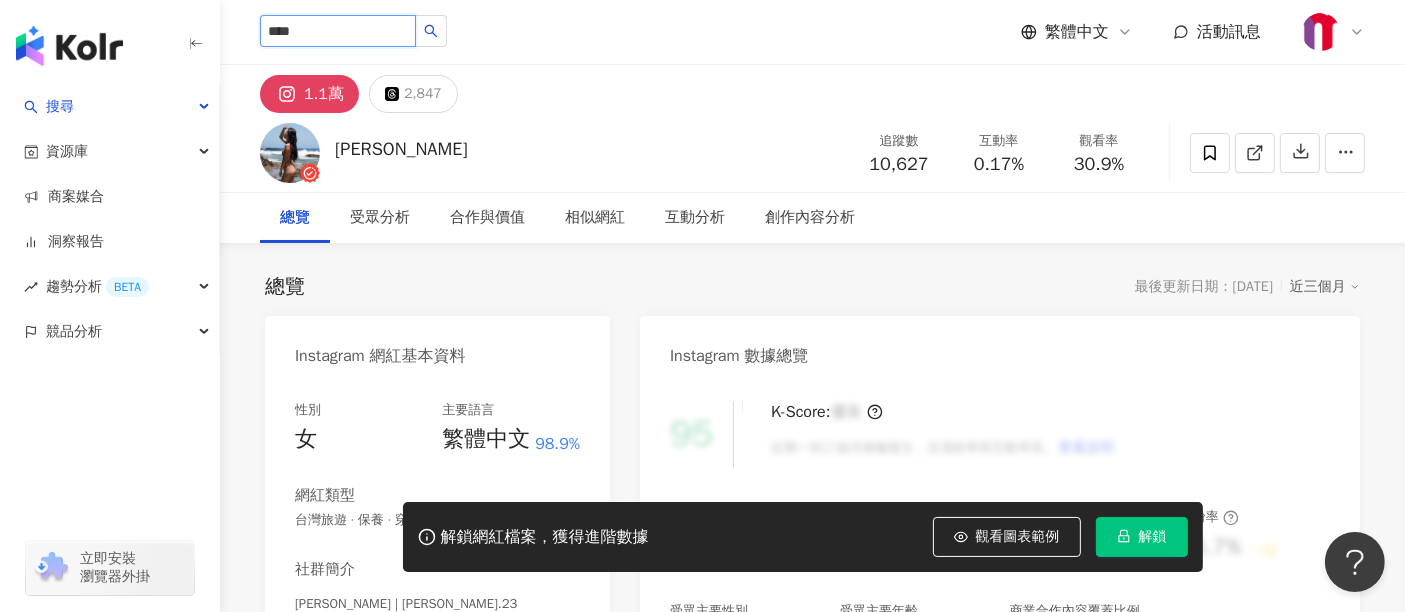 type on "****" 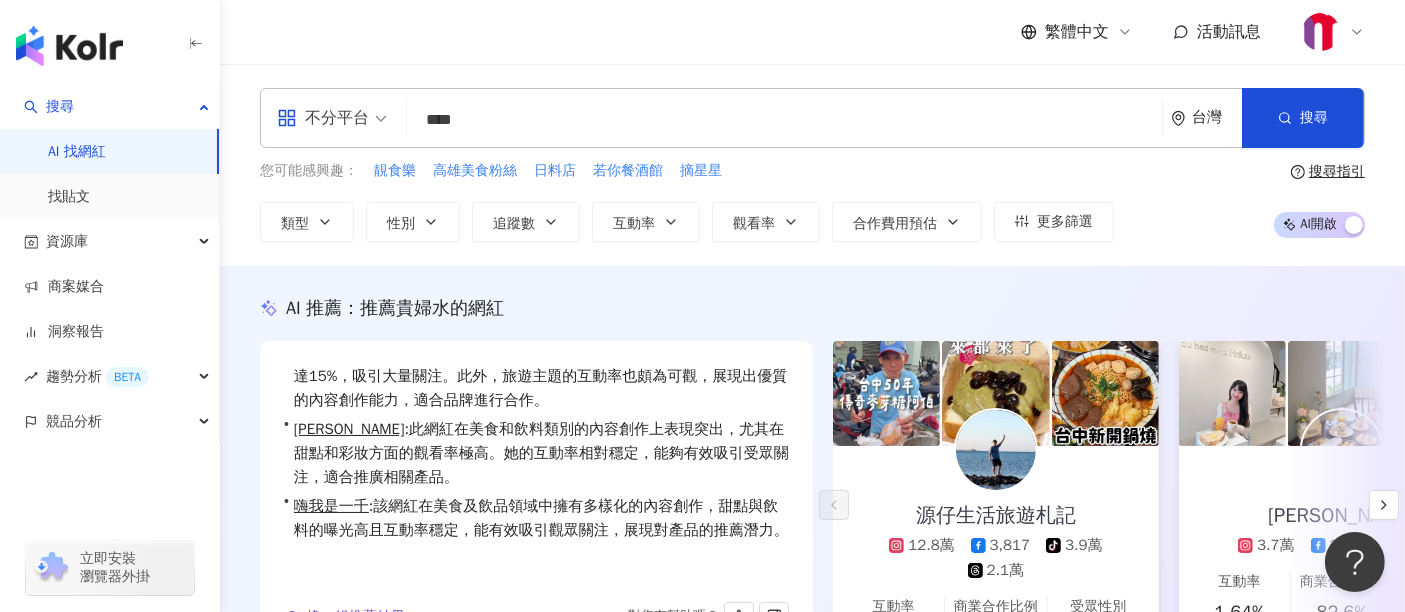 scroll, scrollTop: 48, scrollLeft: 0, axis: vertical 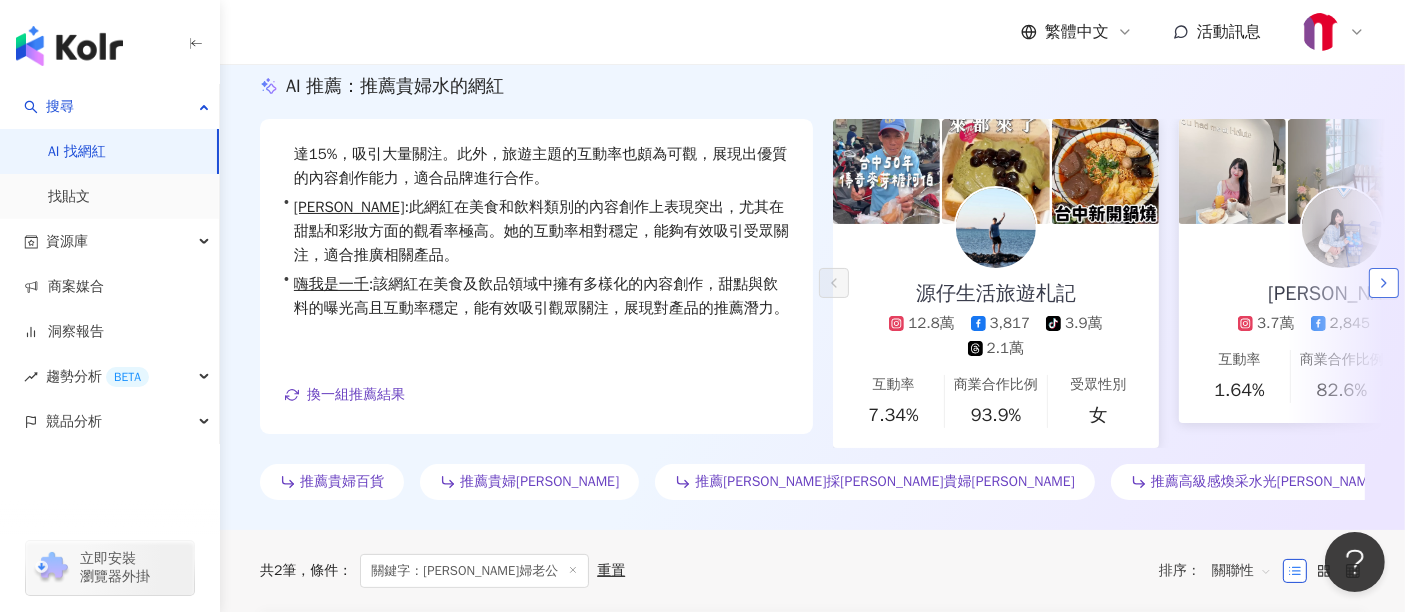 click 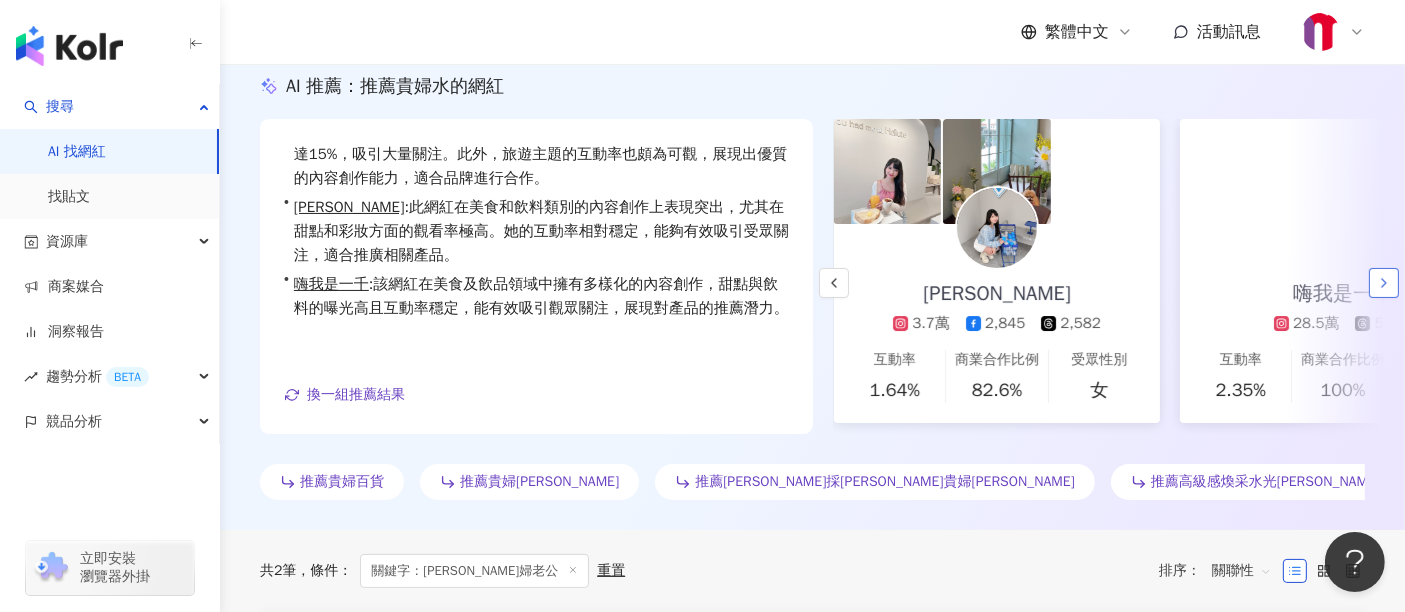 scroll, scrollTop: 0, scrollLeft: 345, axis: horizontal 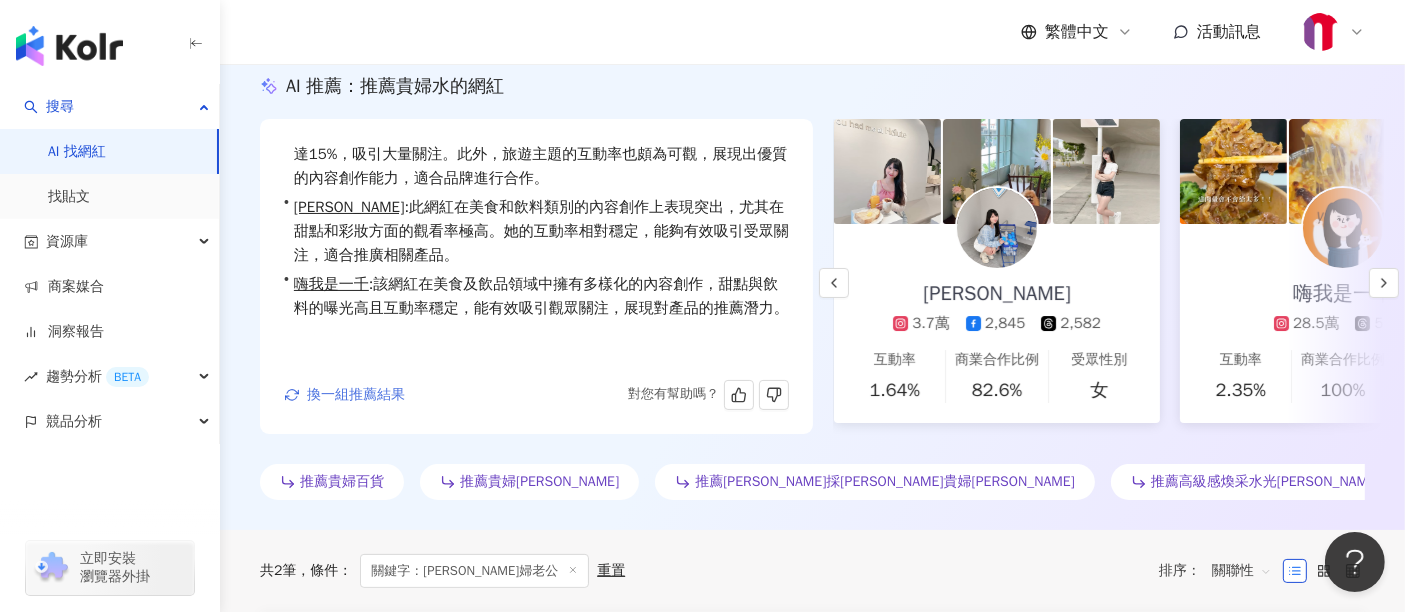 click on "換一組推薦結果" at bounding box center (356, 395) 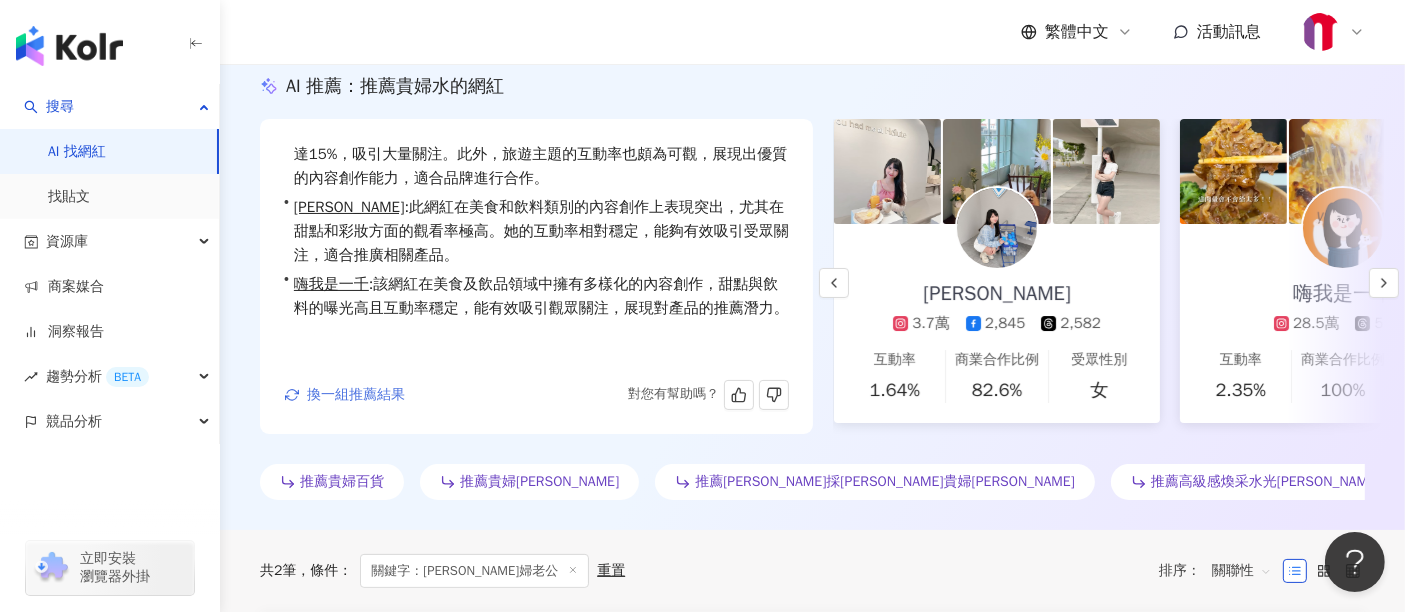 scroll, scrollTop: 0, scrollLeft: 0, axis: both 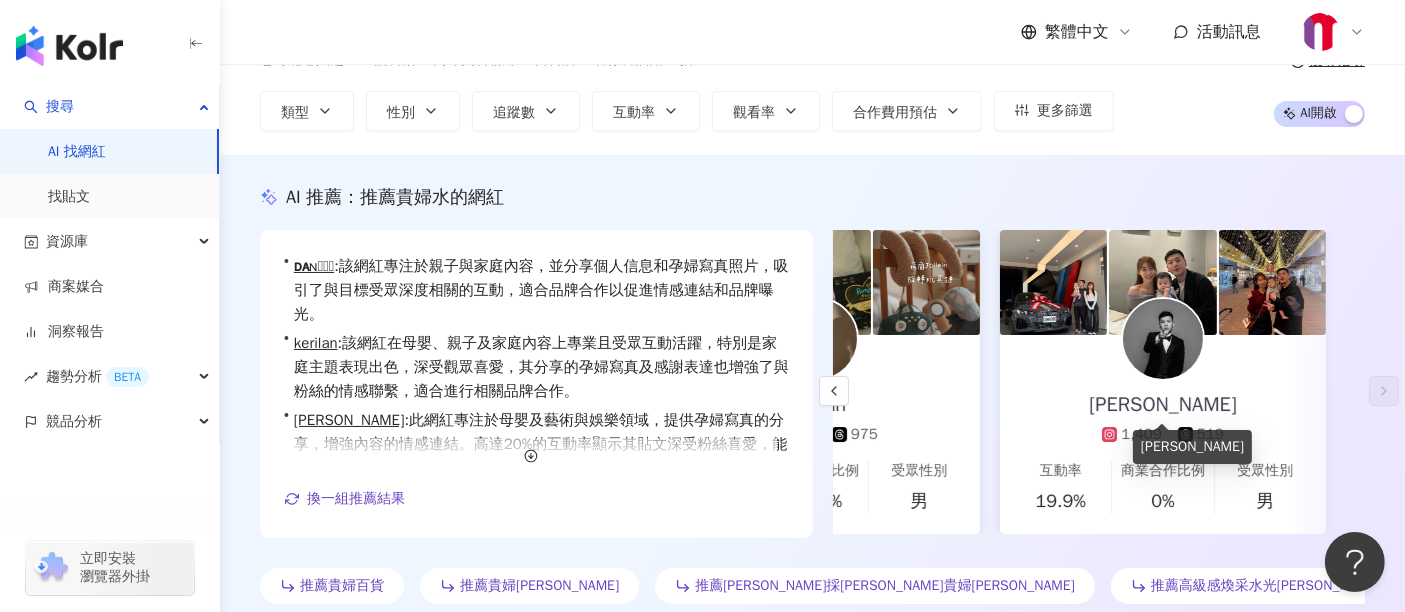 click on "張宗凱" at bounding box center [1162, 405] 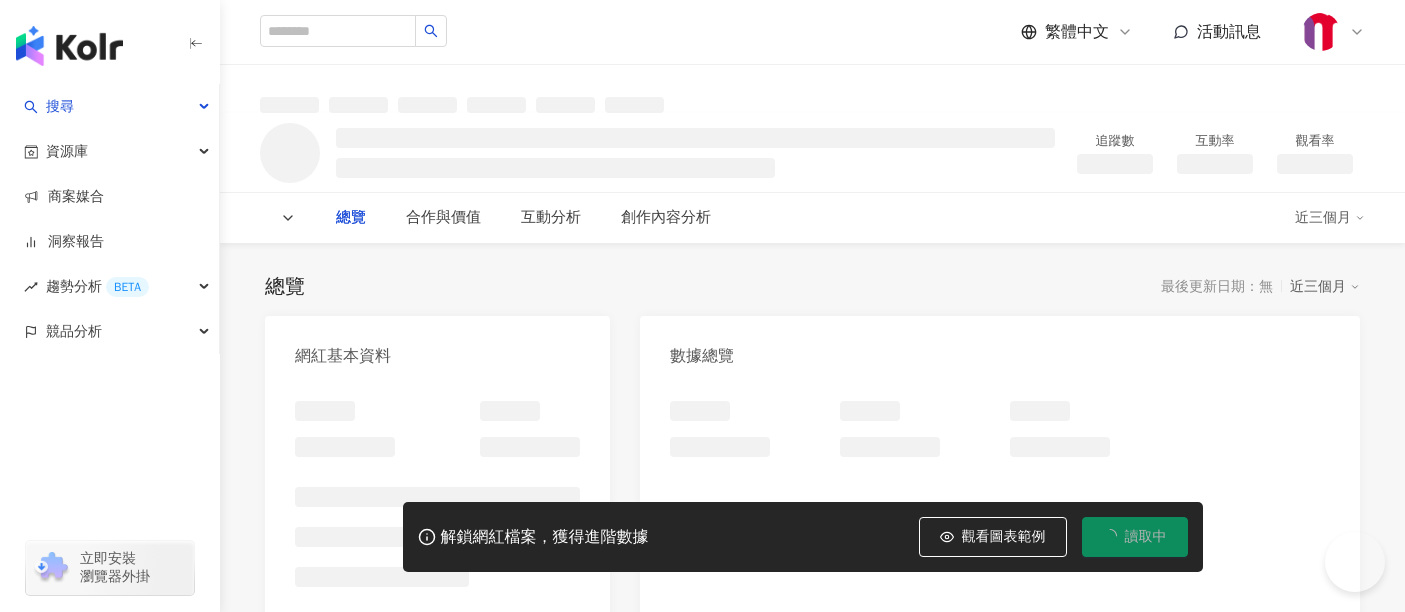 scroll, scrollTop: 0, scrollLeft: 0, axis: both 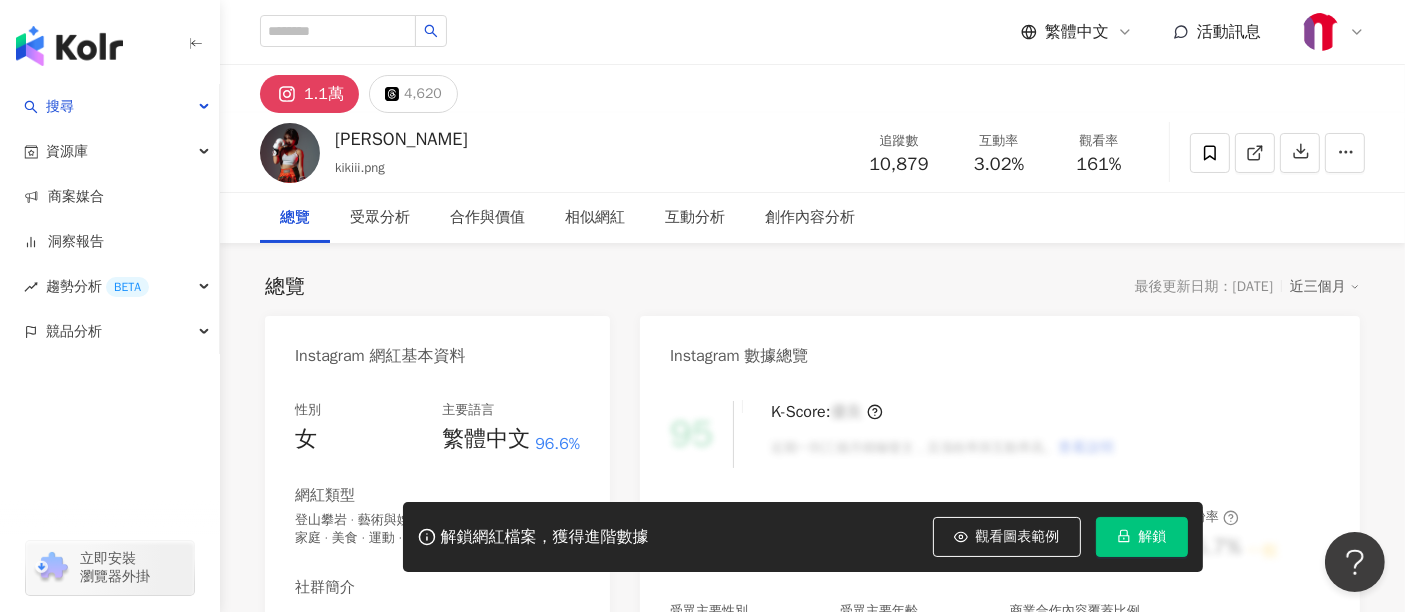 click 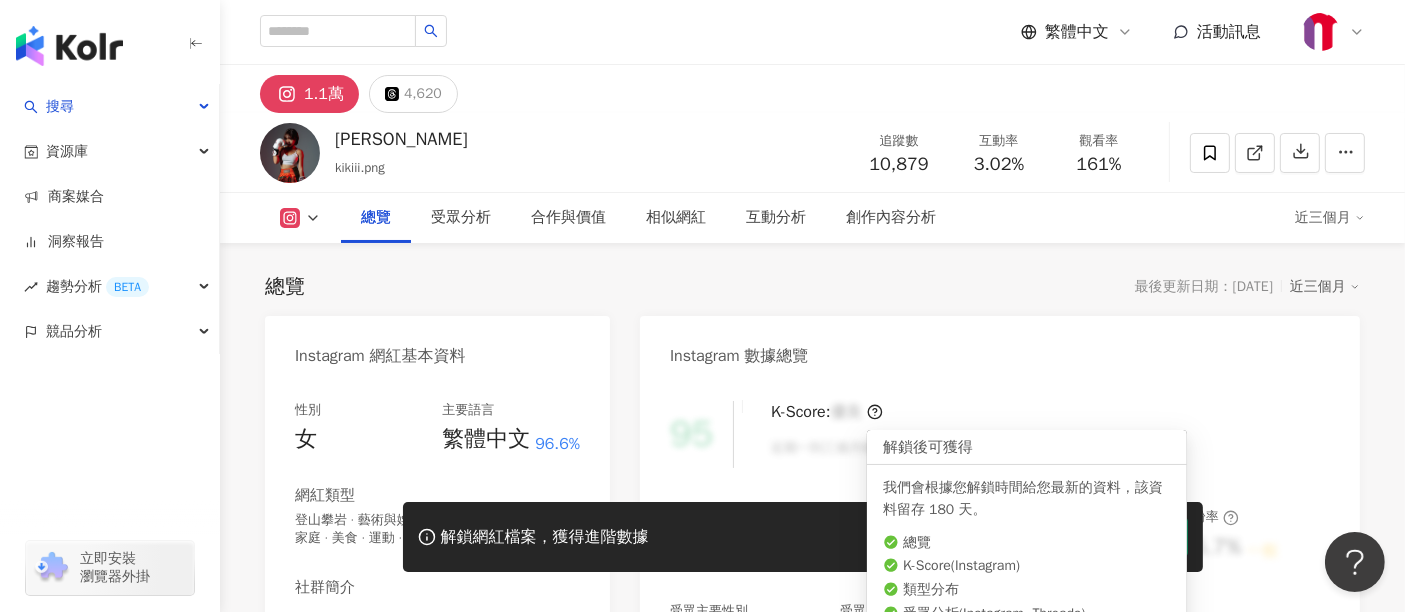 scroll, scrollTop: 333, scrollLeft: 0, axis: vertical 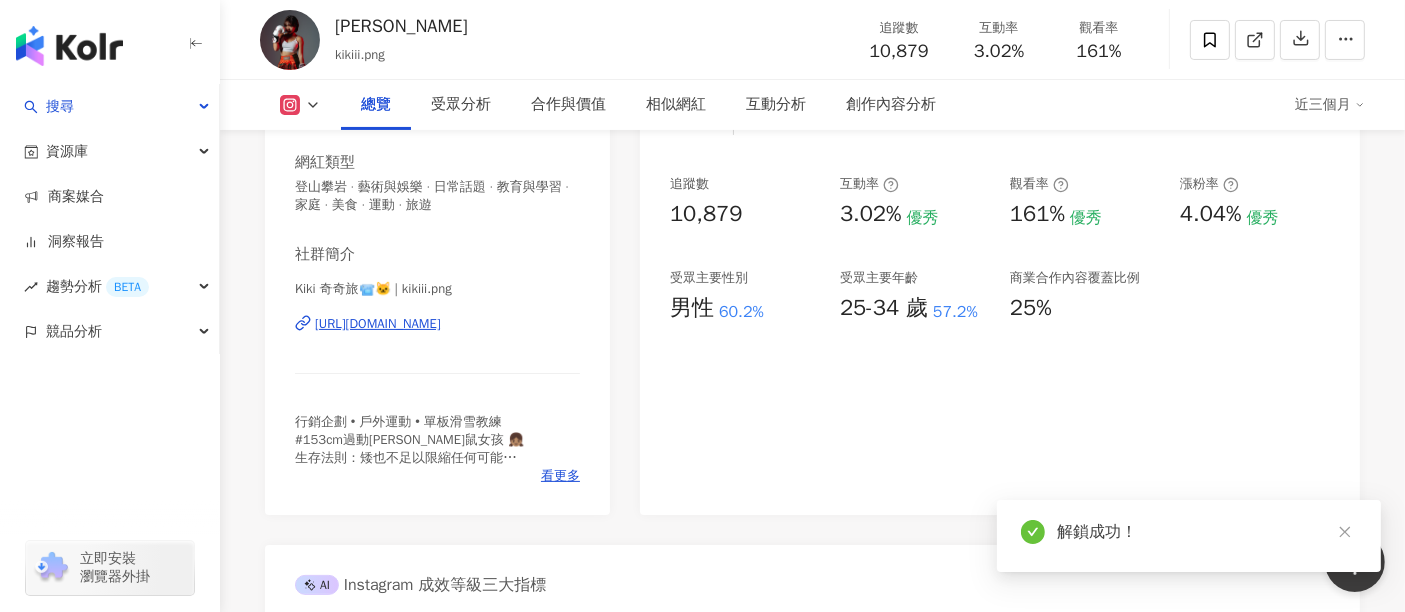 click on "看更多" at bounding box center [560, 476] 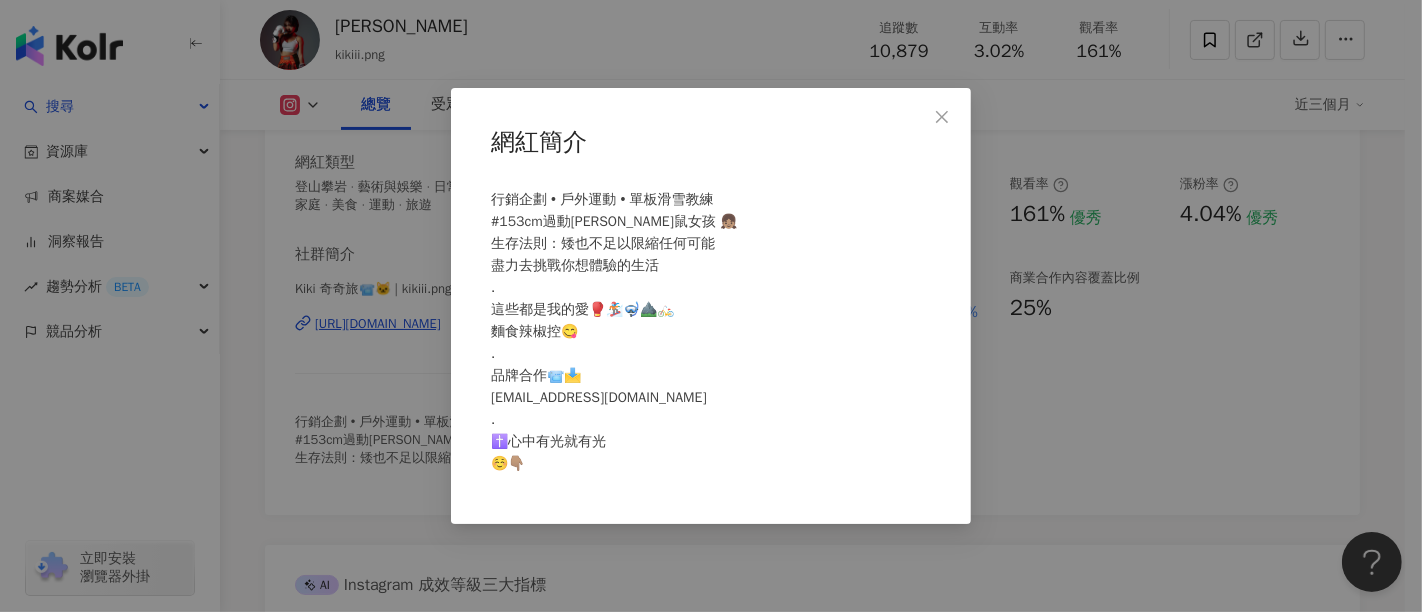 click on "網紅簡介 行銷企劃 • 戶外運動 • 單板滑雪教練
#153cm過動傑利鼠女孩 👧🏽
生存法則：矮也不足以限縮任何可能
盡力去挑戰你想體驗的生活
.
這些都是我的愛🥊🏂🤿⛰️🚲
麵食辣椒控😋
.
品牌合作📹📩
laturtle11@gmail.com
.
✝️心中有光就有光
☺️👇🏽" at bounding box center (711, 306) 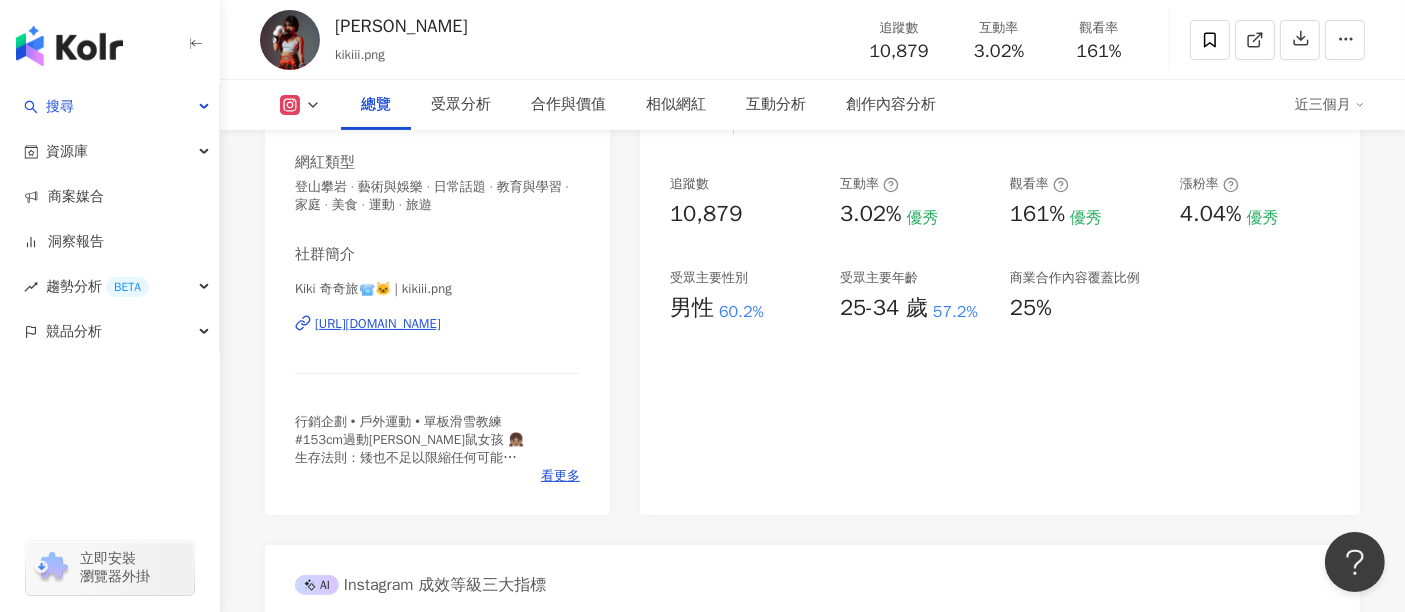 click on "https://www.instagram.com/kikiii.png/" at bounding box center (378, 324) 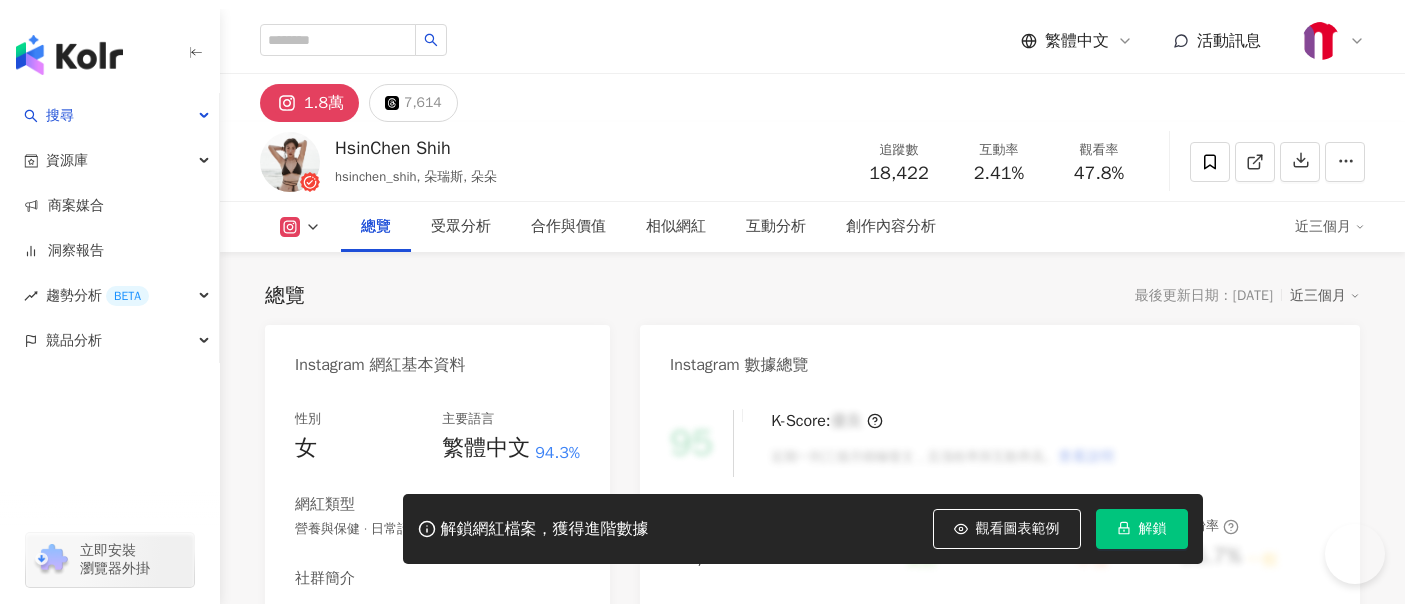 scroll, scrollTop: 0, scrollLeft: 0, axis: both 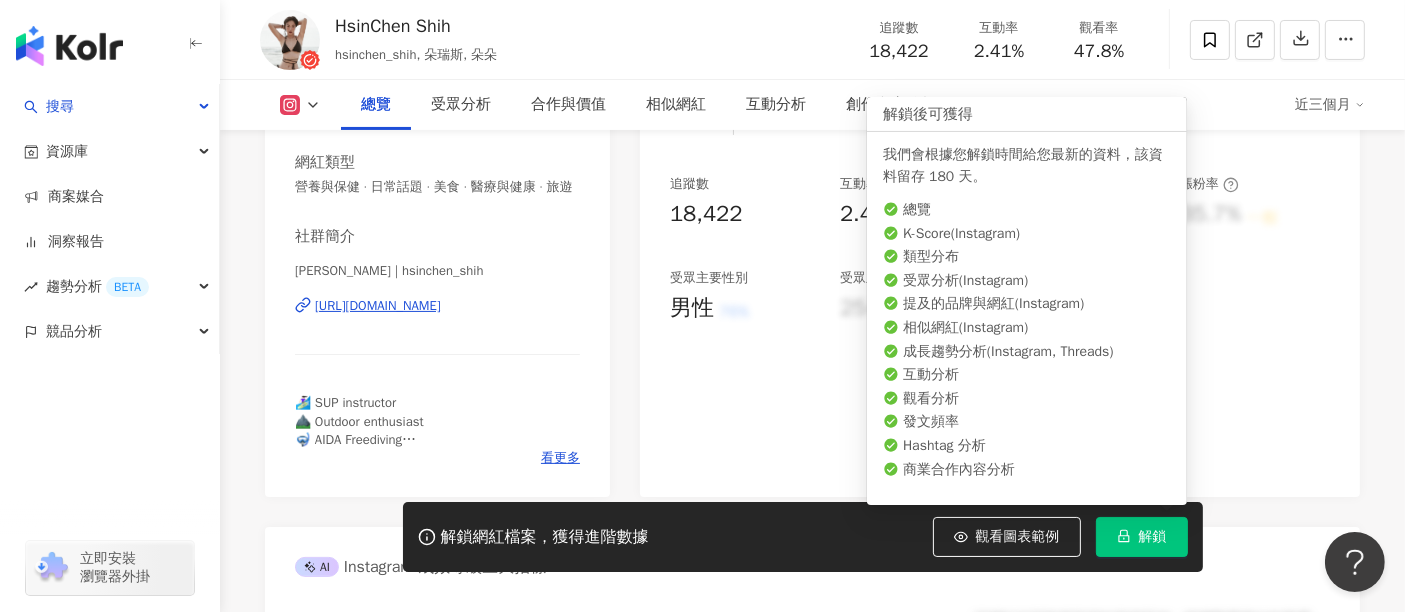 click on "解鎖" at bounding box center [1153, 537] 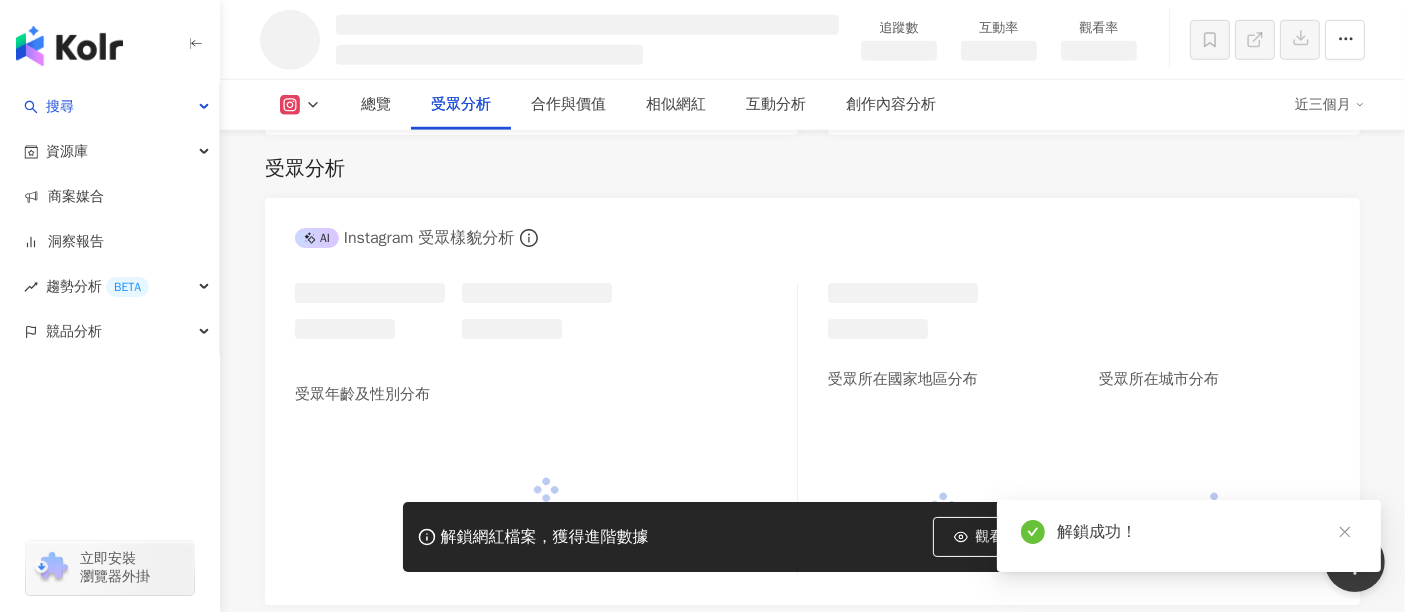 scroll, scrollTop: 1500, scrollLeft: 0, axis: vertical 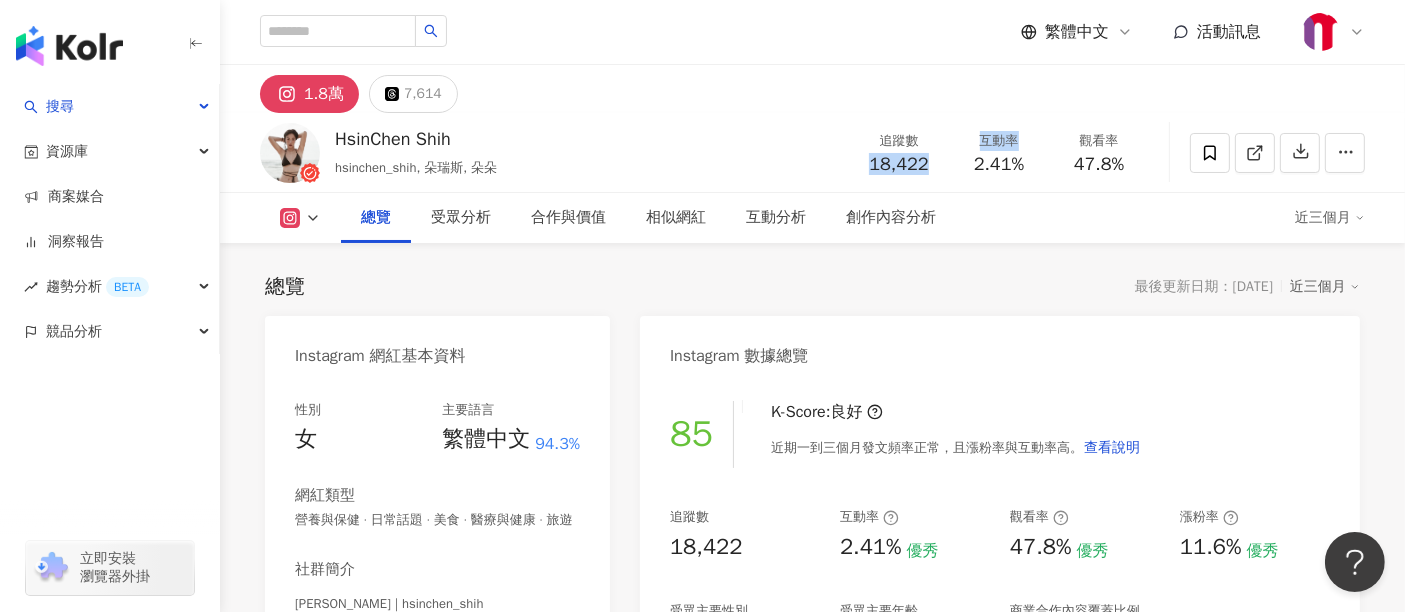 drag, startPoint x: 865, startPoint y: 163, endPoint x: 954, endPoint y: 172, distance: 89.453896 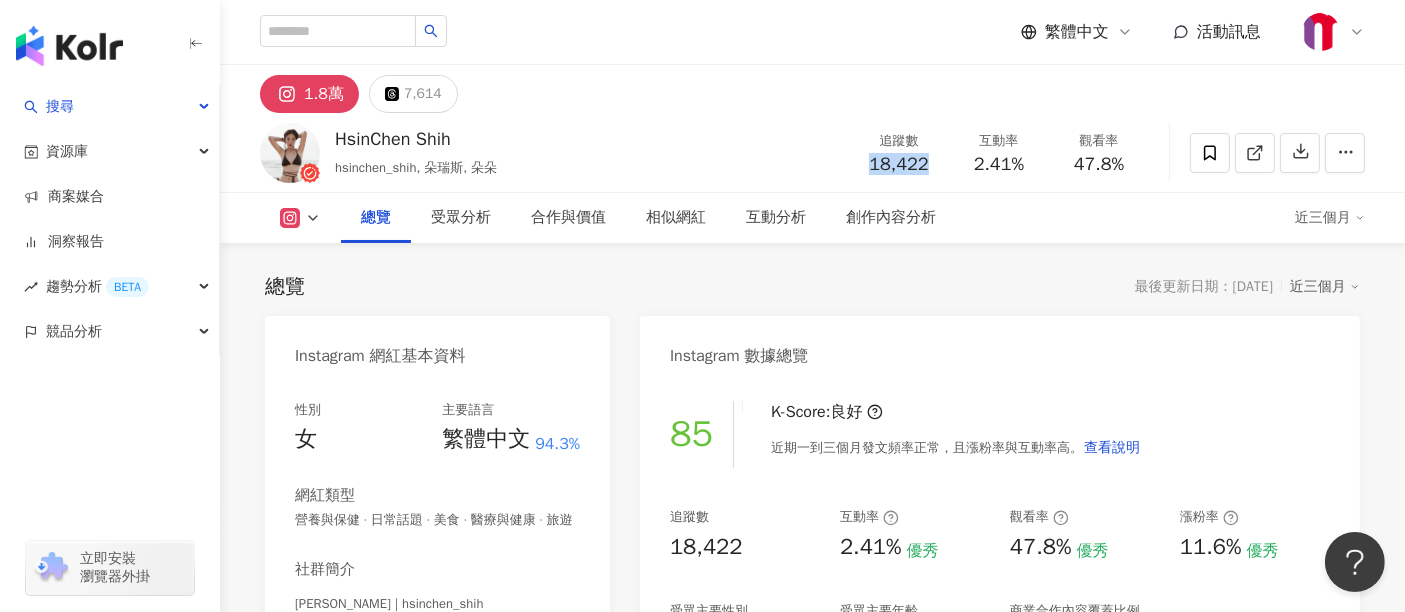 drag, startPoint x: 871, startPoint y: 162, endPoint x: 929, endPoint y: 167, distance: 58.21512 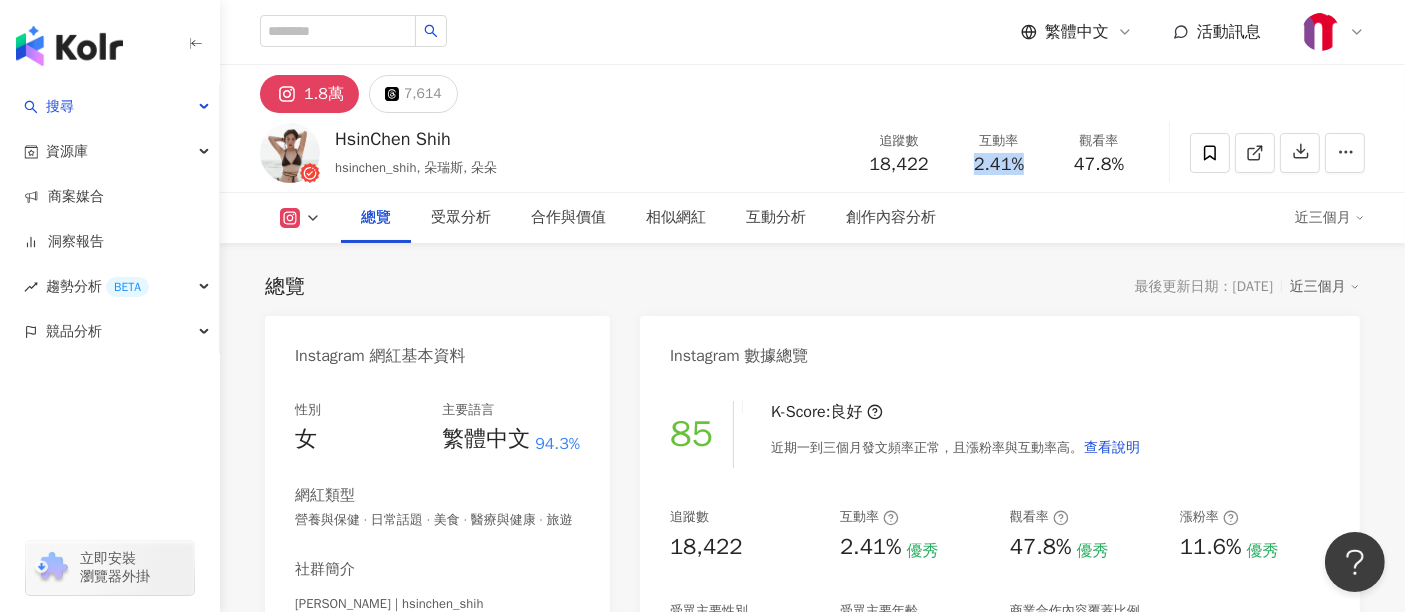 drag, startPoint x: 974, startPoint y: 161, endPoint x: 1031, endPoint y: 168, distance: 57.428215 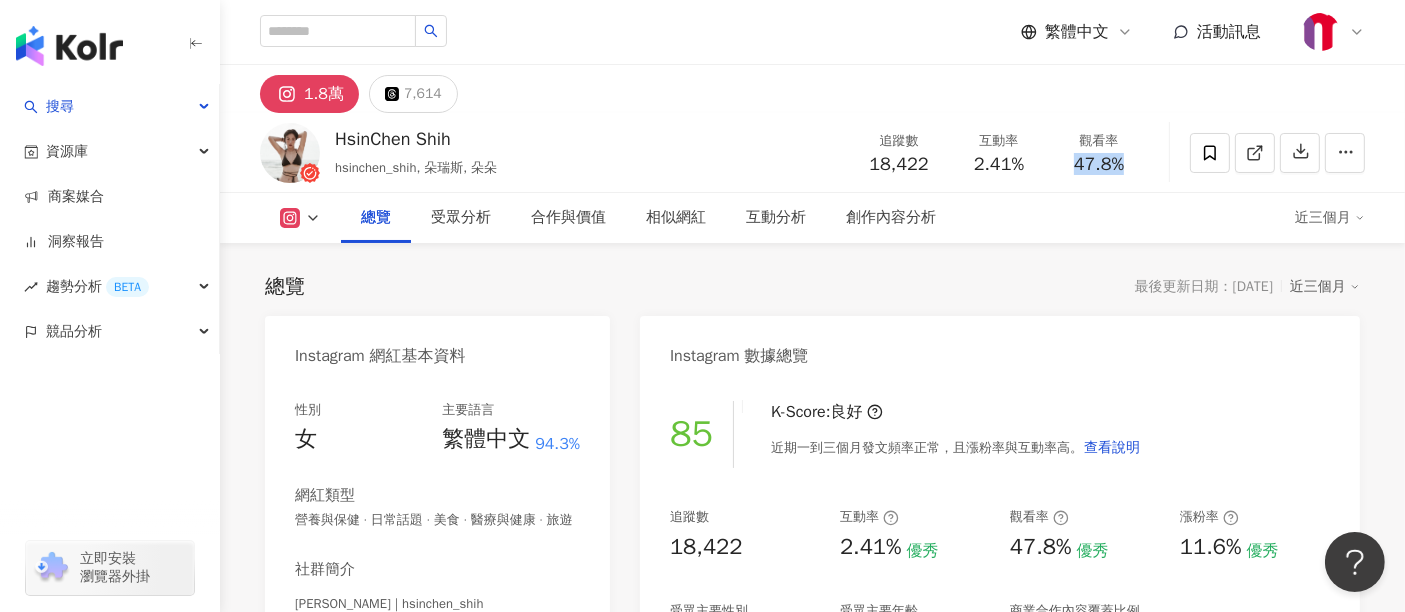 drag, startPoint x: 1076, startPoint y: 161, endPoint x: 1129, endPoint y: 161, distance: 53 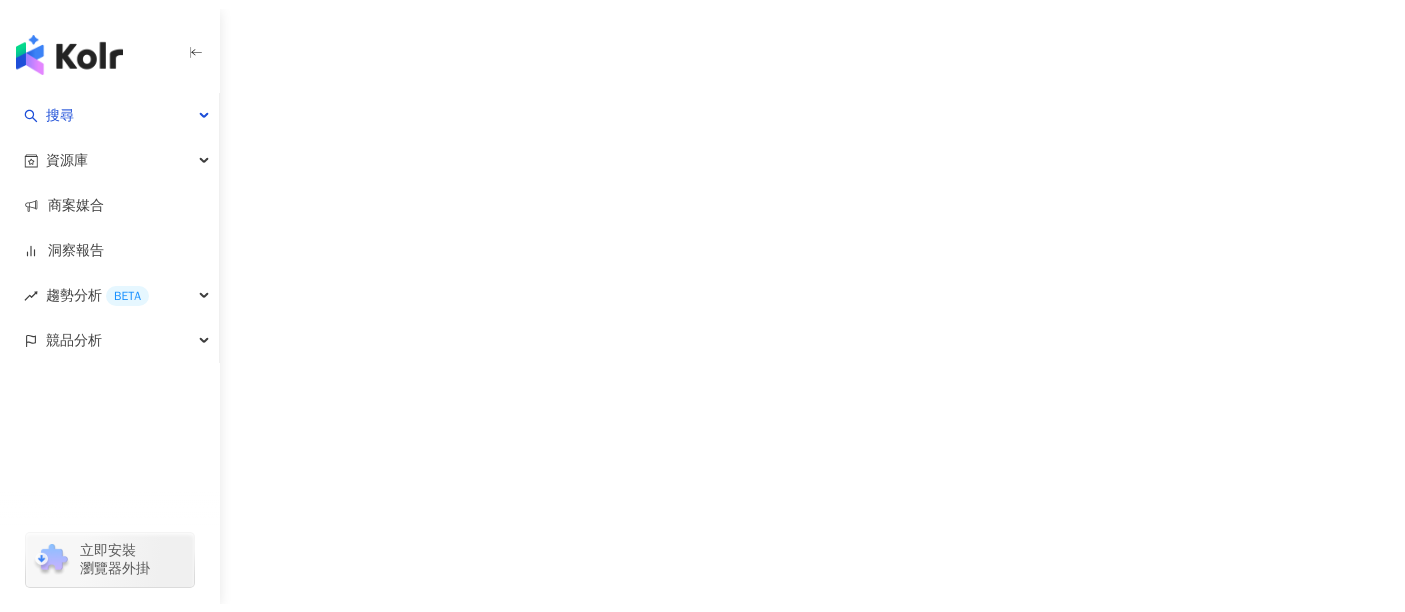 scroll, scrollTop: 0, scrollLeft: 0, axis: both 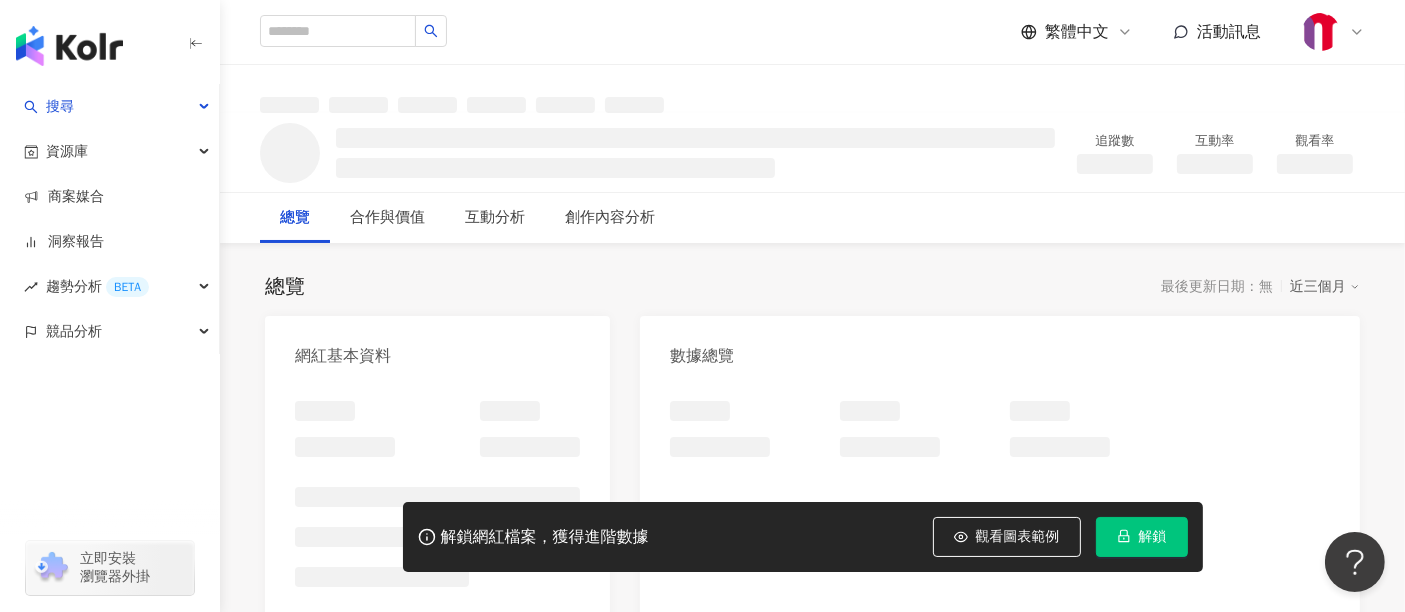 click on "解鎖" at bounding box center (1142, 537) 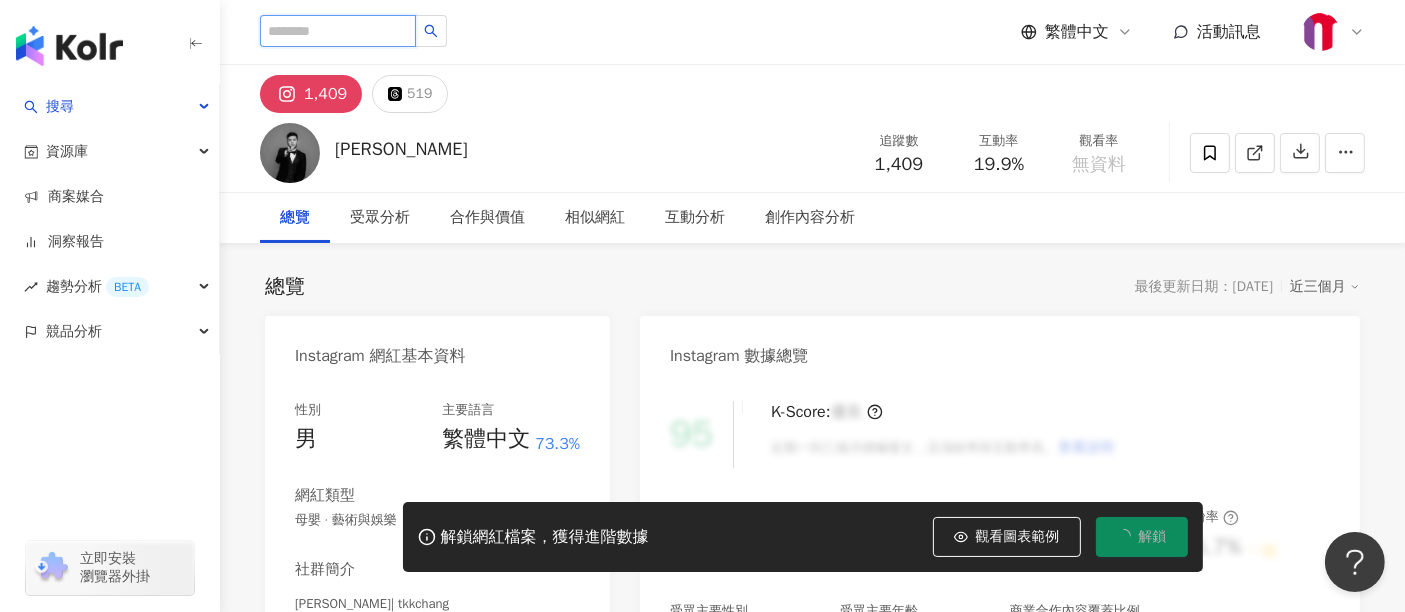 click at bounding box center [338, 31] 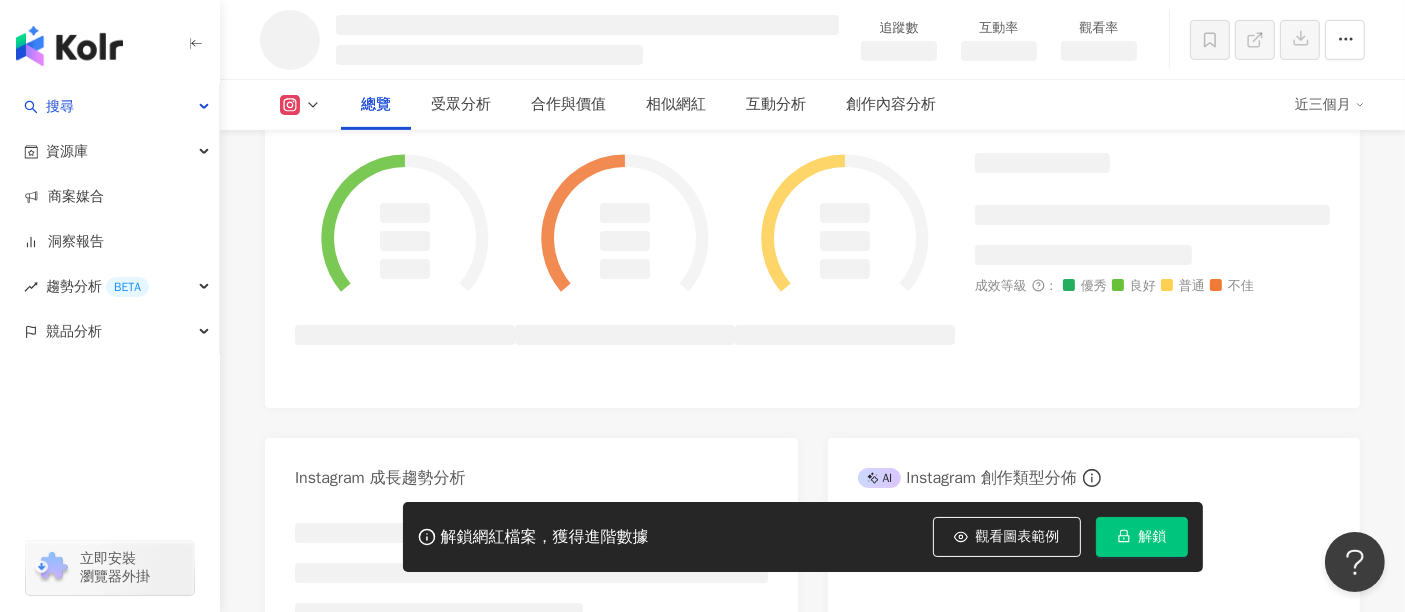 scroll, scrollTop: 40, scrollLeft: 0, axis: vertical 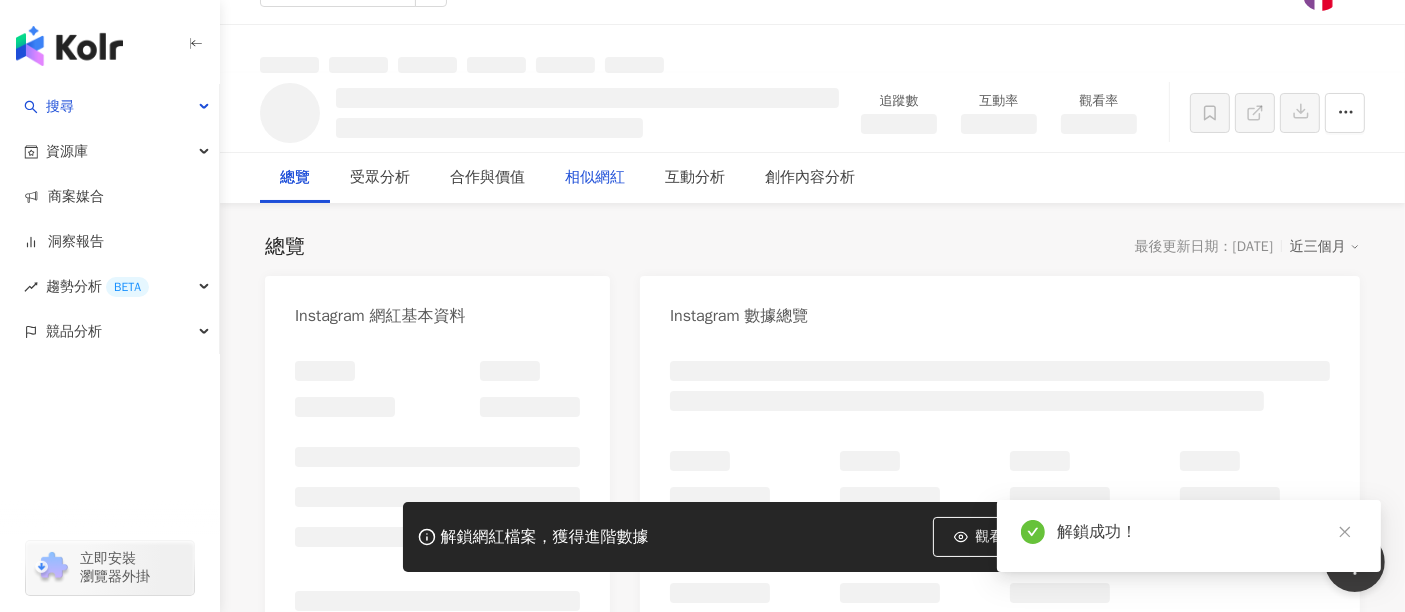 click on "相似網紅" at bounding box center [595, 178] 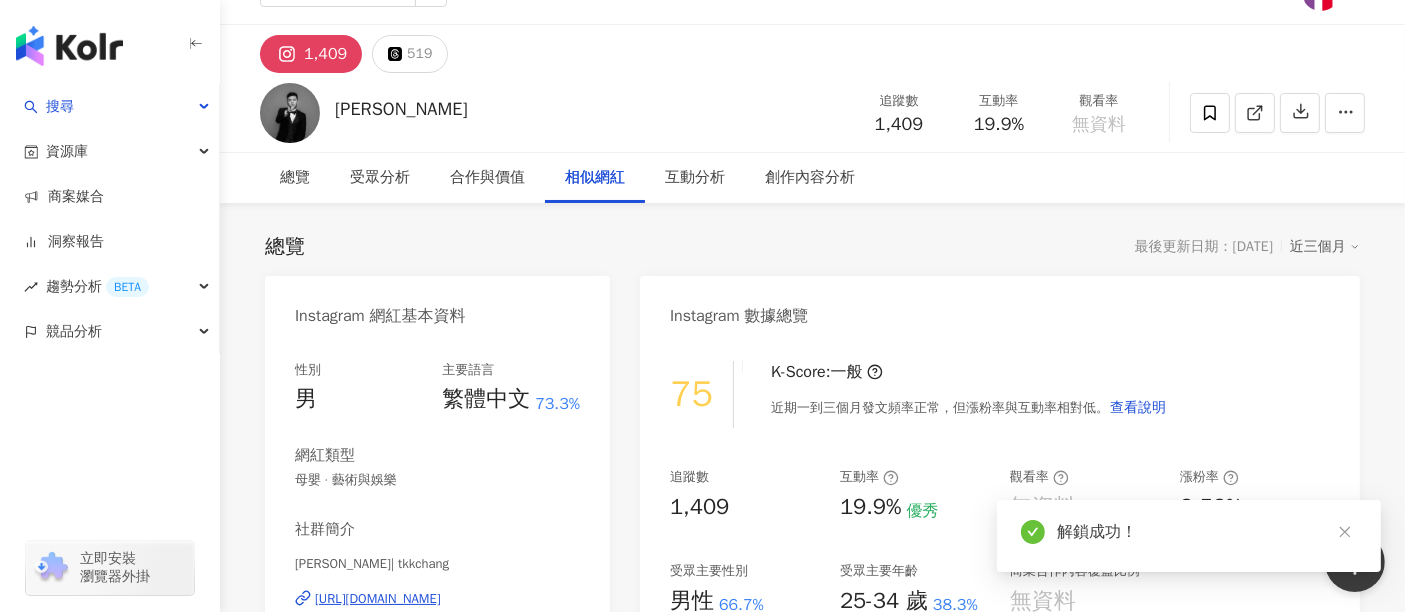 scroll, scrollTop: 3115, scrollLeft: 0, axis: vertical 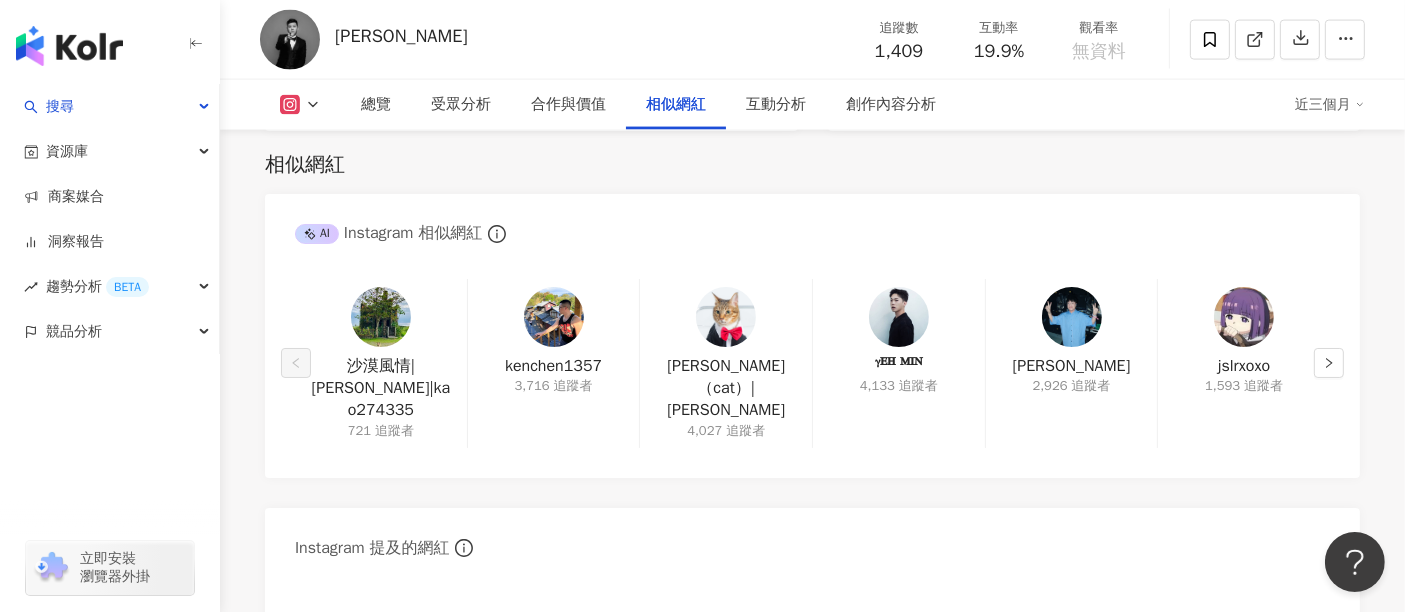 click on "jslrxoxo 1,593 追蹤者" at bounding box center [1243, 363] 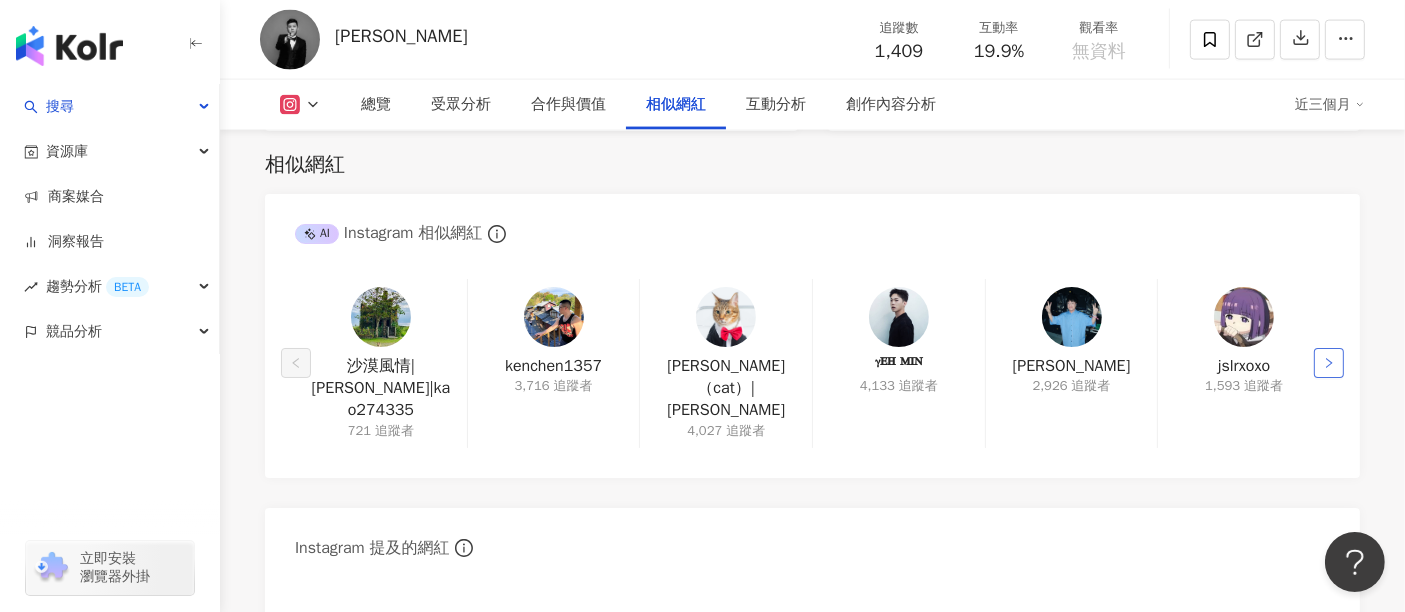 click 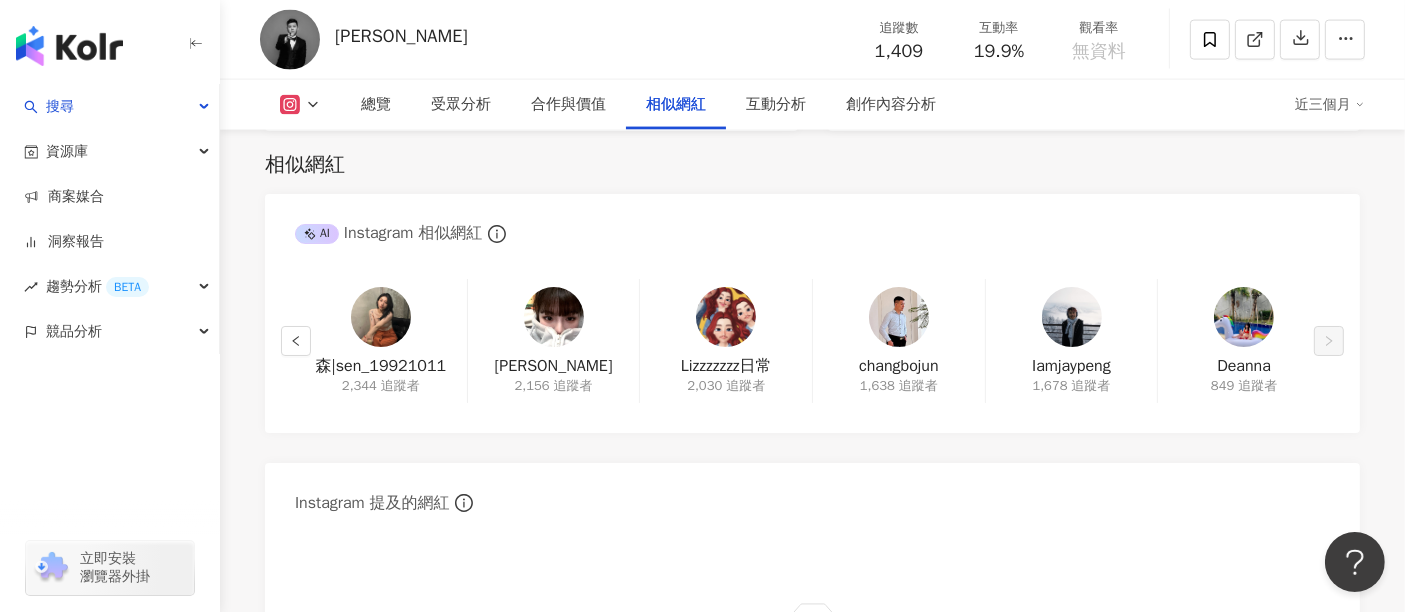 click on "森|sen_19921011 2,344 追蹤者 禎禎wei 2,156 追蹤者 Lizzzzzzz日常 2,030 追蹤者 changbojun 1,638 追蹤者 Iamjaypeng 1,678 追蹤者 Deanna 849 追蹤者" at bounding box center (812, 346) 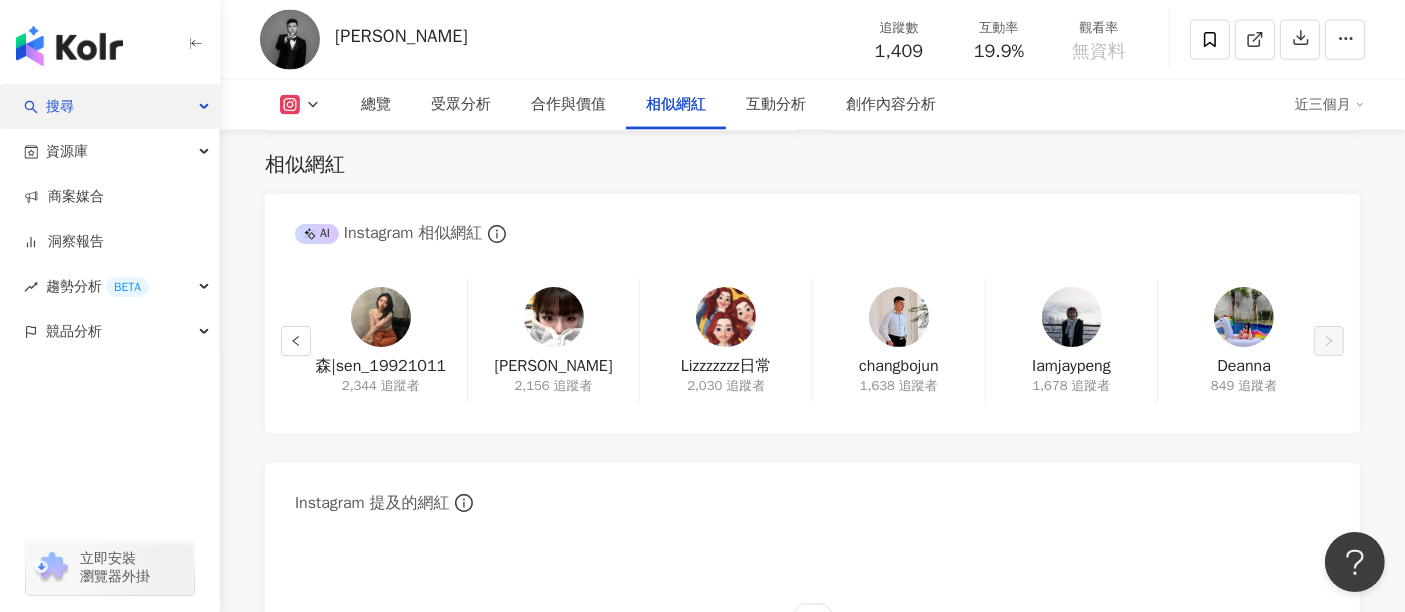 click on "搜尋" at bounding box center (109, 106) 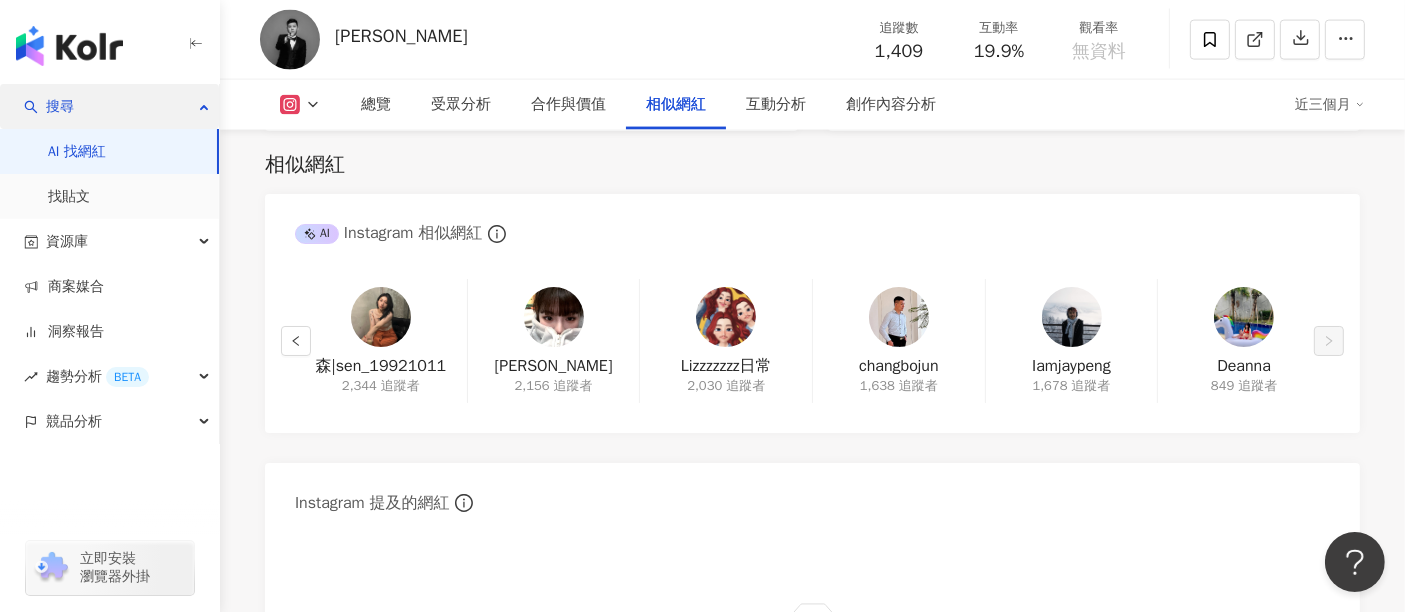 click on "搜尋" at bounding box center (109, 106) 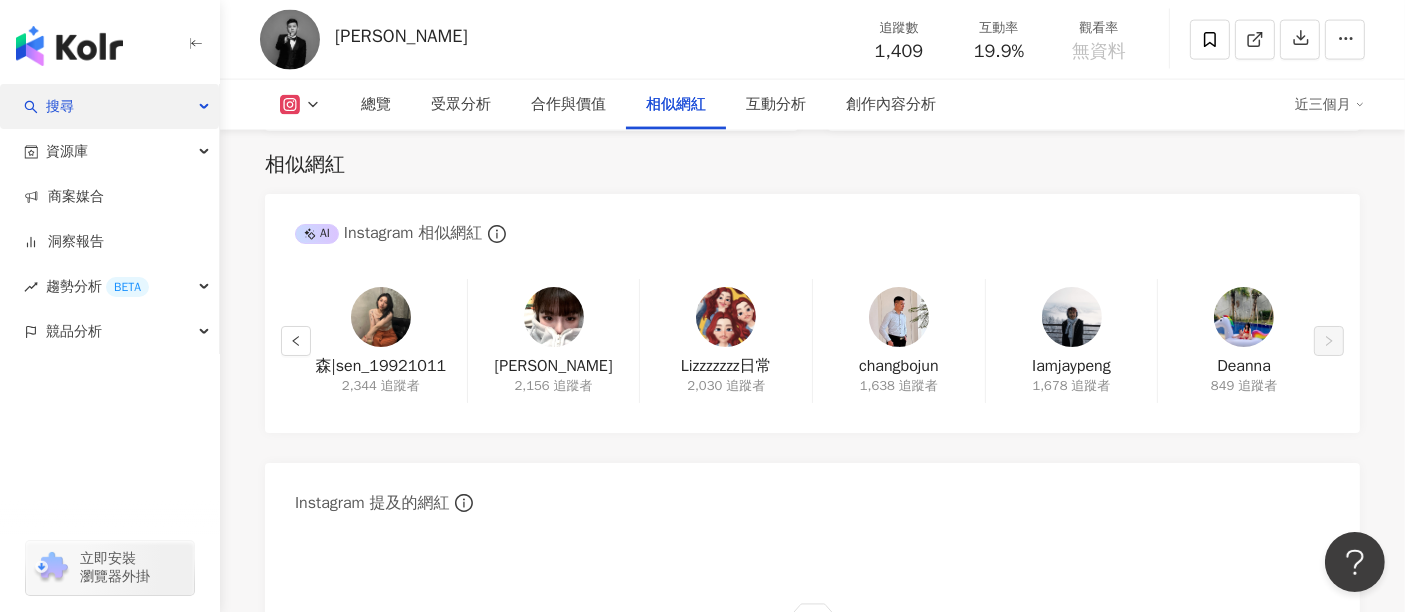 click on "搜尋" at bounding box center [109, 106] 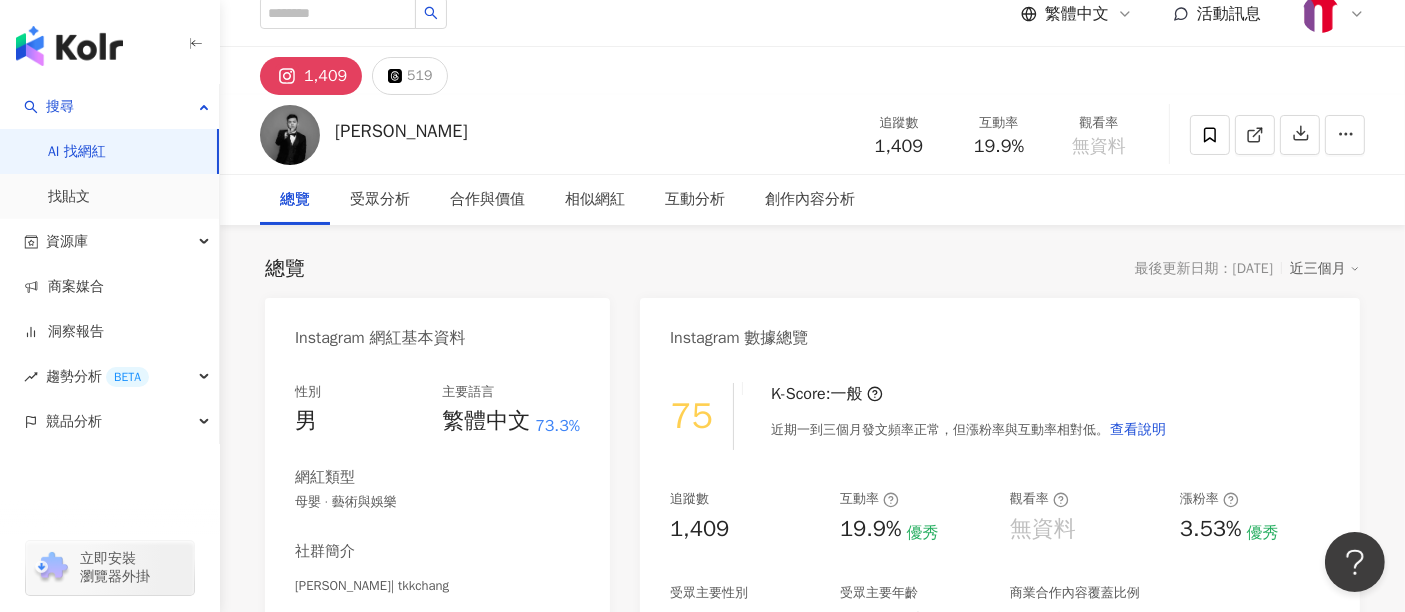 scroll, scrollTop: 0, scrollLeft: 0, axis: both 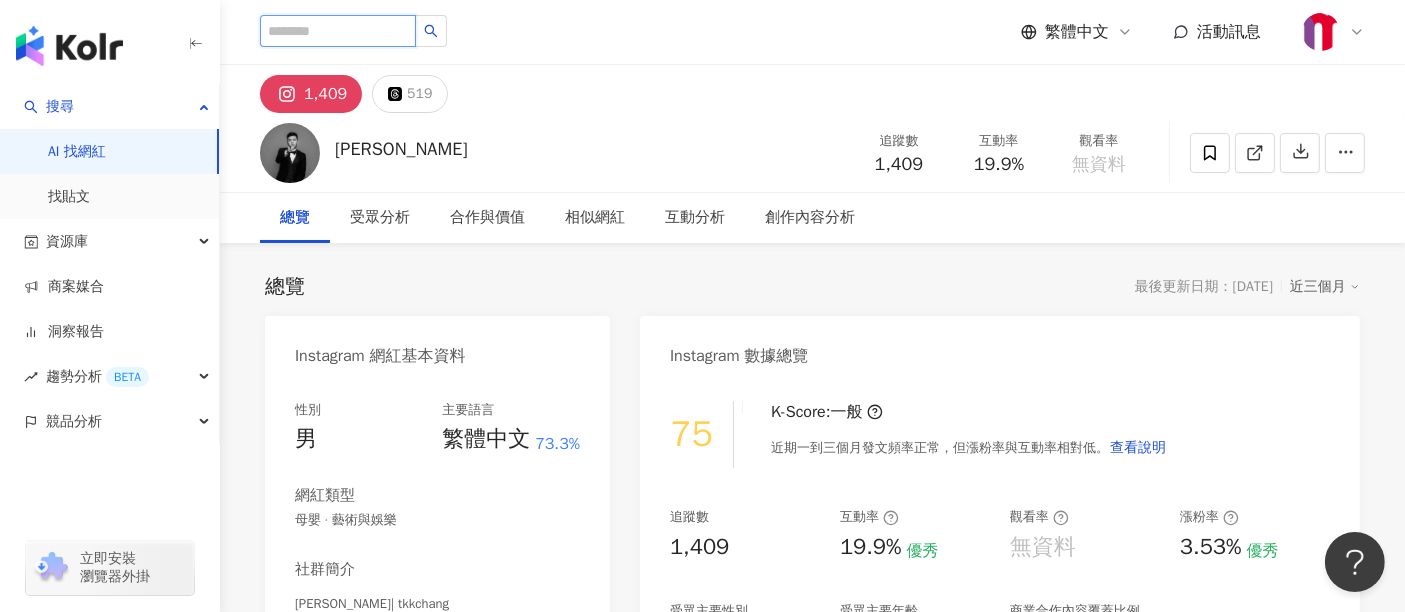 click at bounding box center (338, 31) 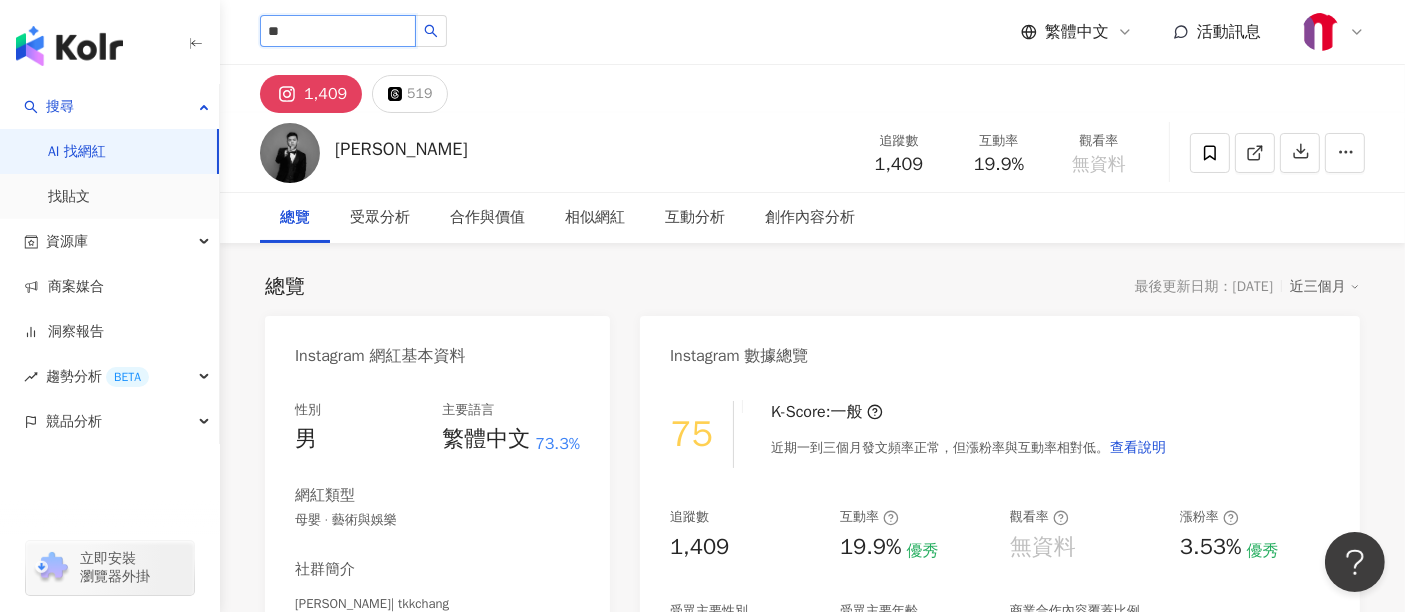 type on "*" 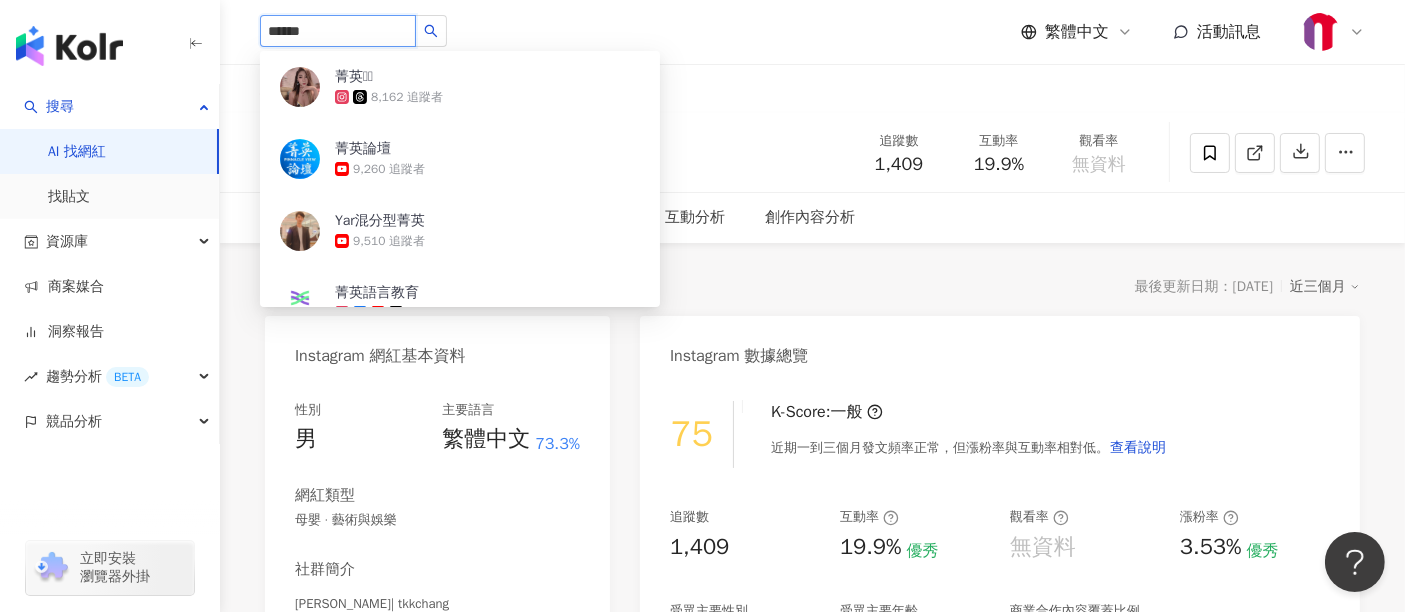 type on "****" 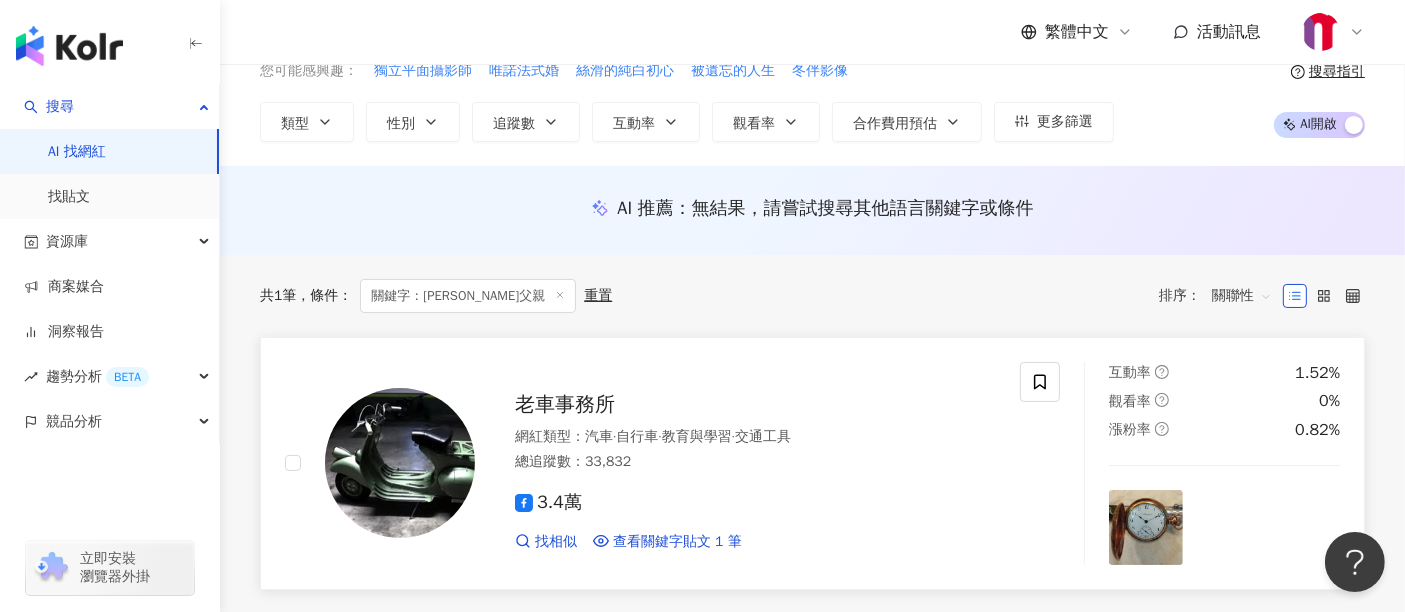 scroll, scrollTop: 0, scrollLeft: 0, axis: both 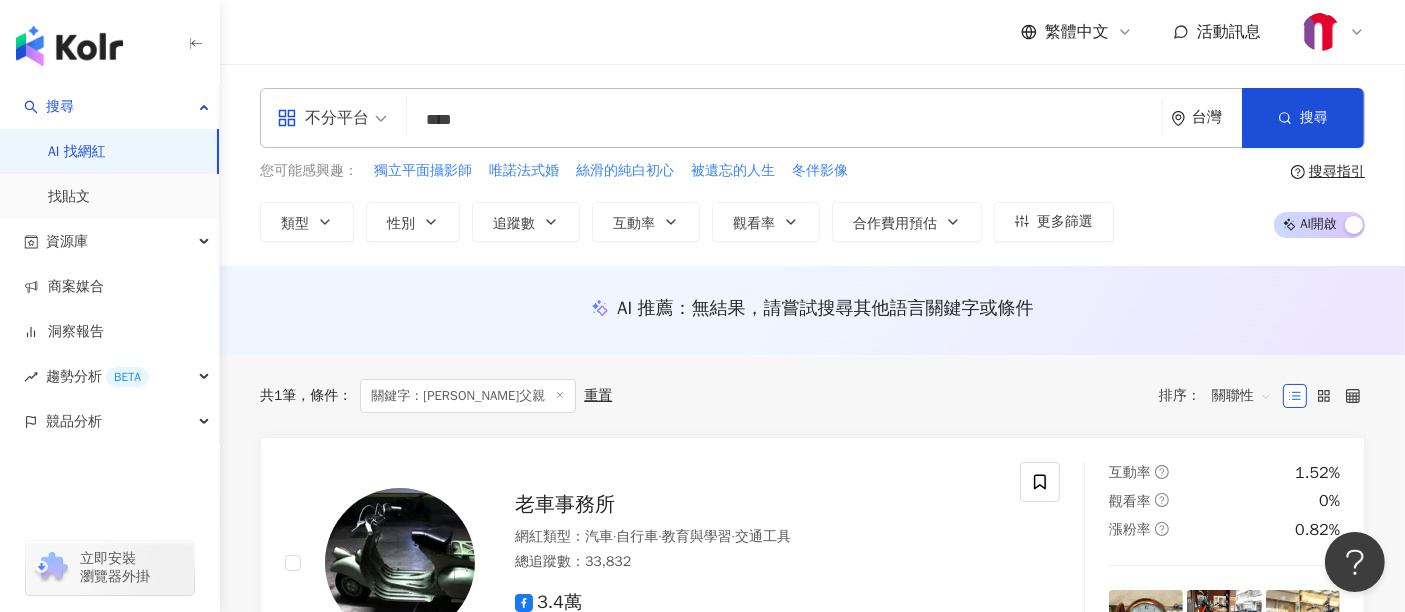 click on "****" at bounding box center [784, 120] 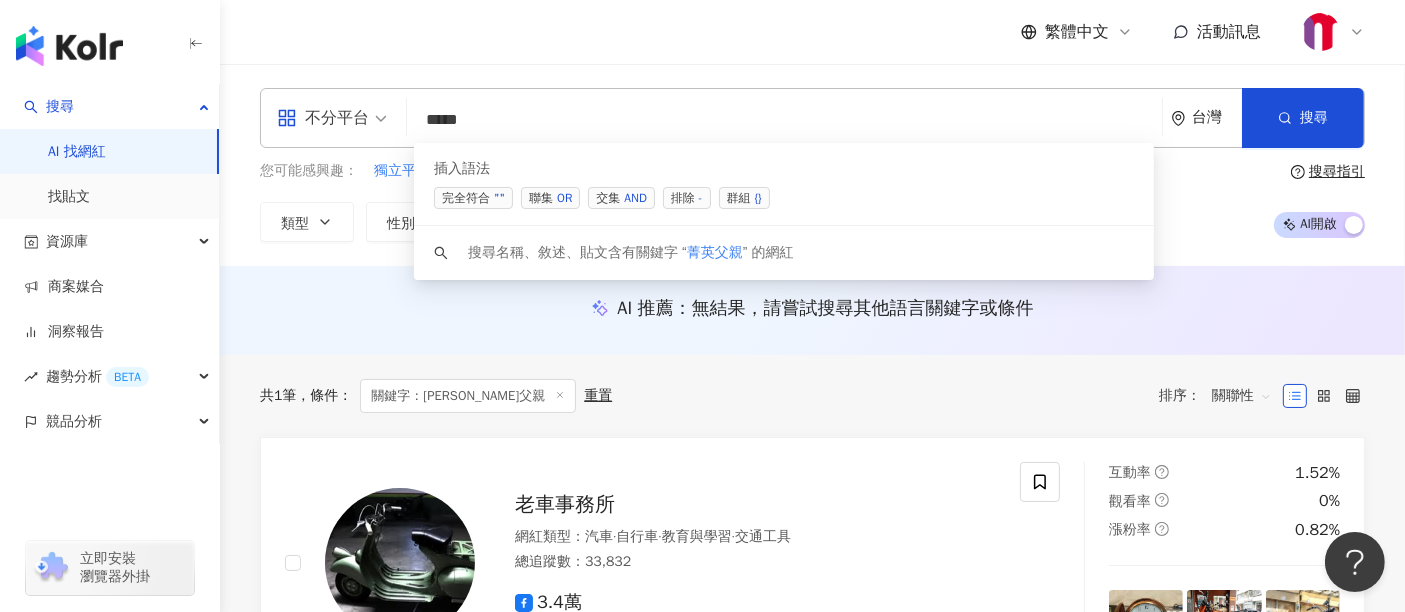 click on "OR" at bounding box center (564, 198) 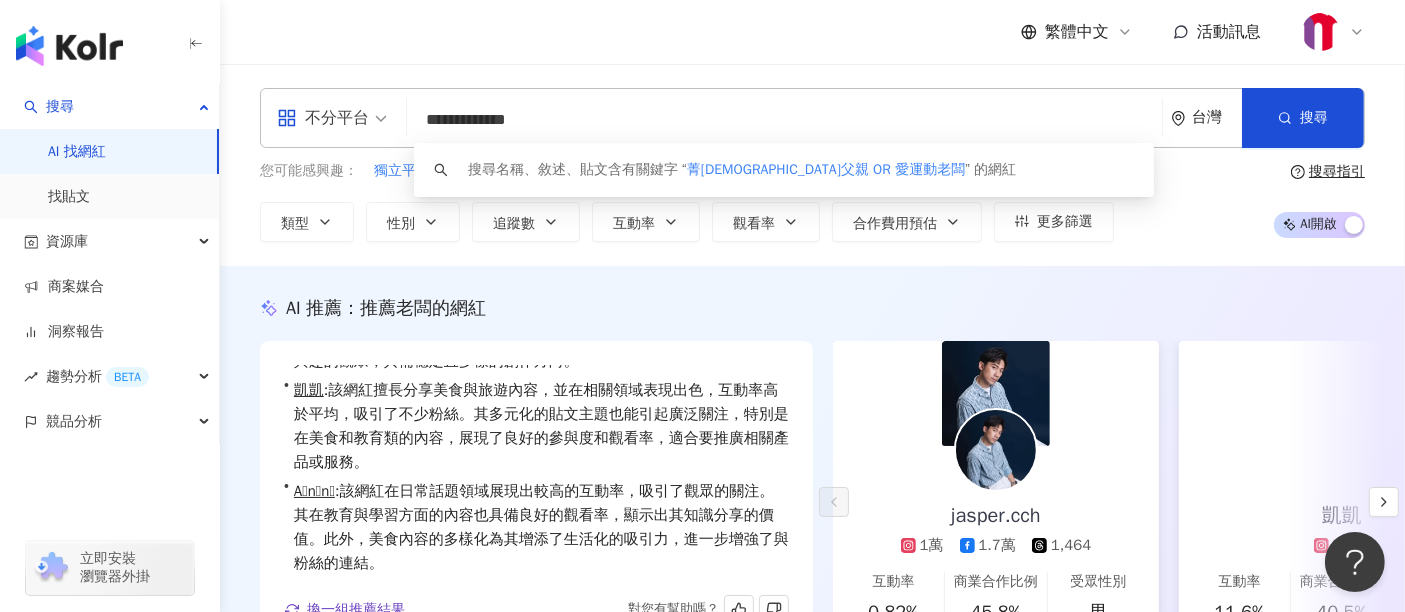scroll, scrollTop: 97, scrollLeft: 0, axis: vertical 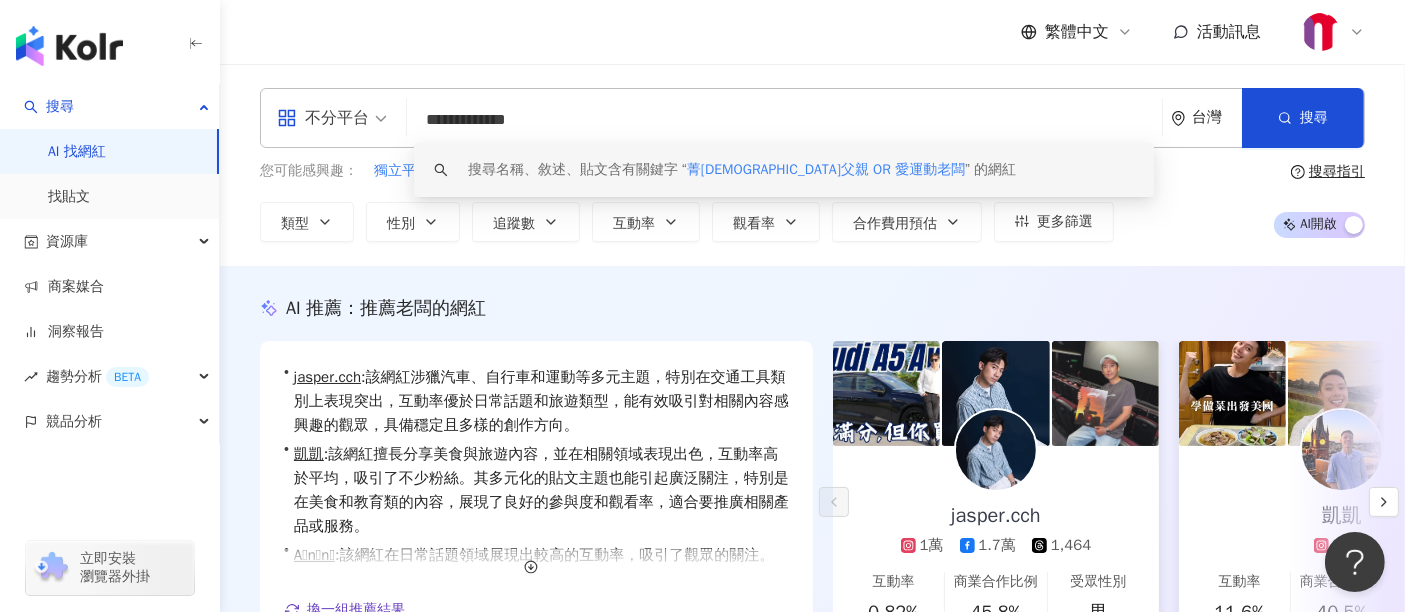 drag, startPoint x: 670, startPoint y: 121, endPoint x: 135, endPoint y: 46, distance: 540.23145 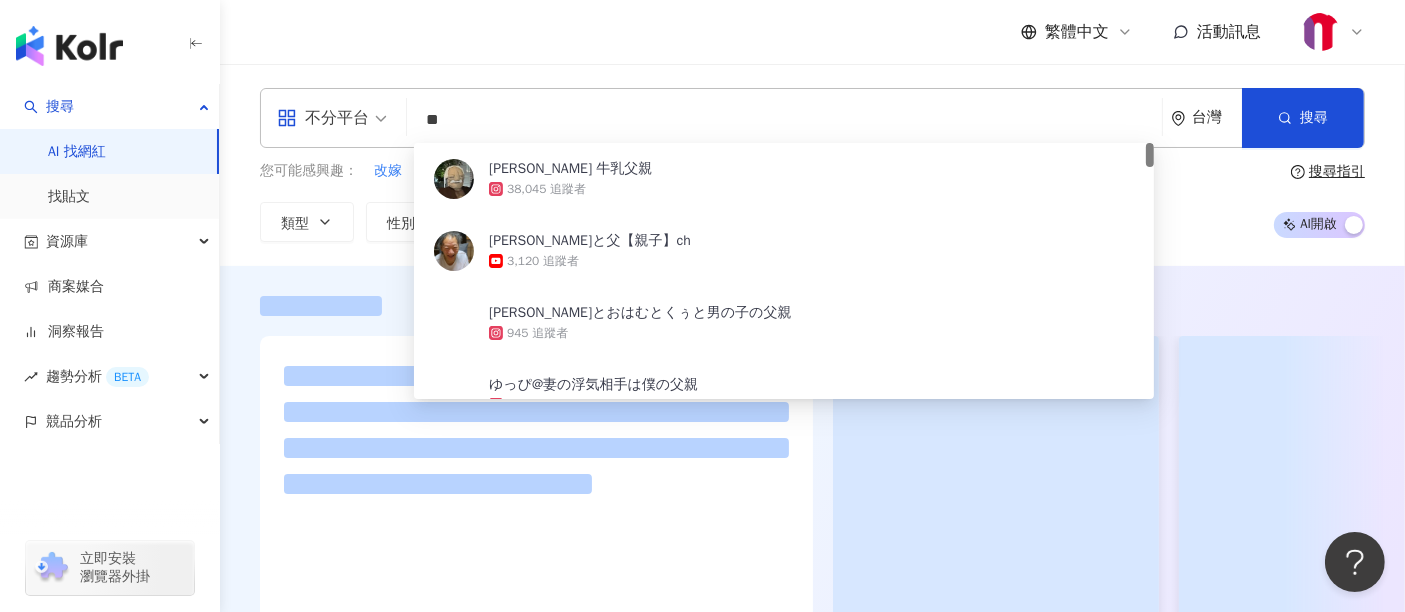 type on "**" 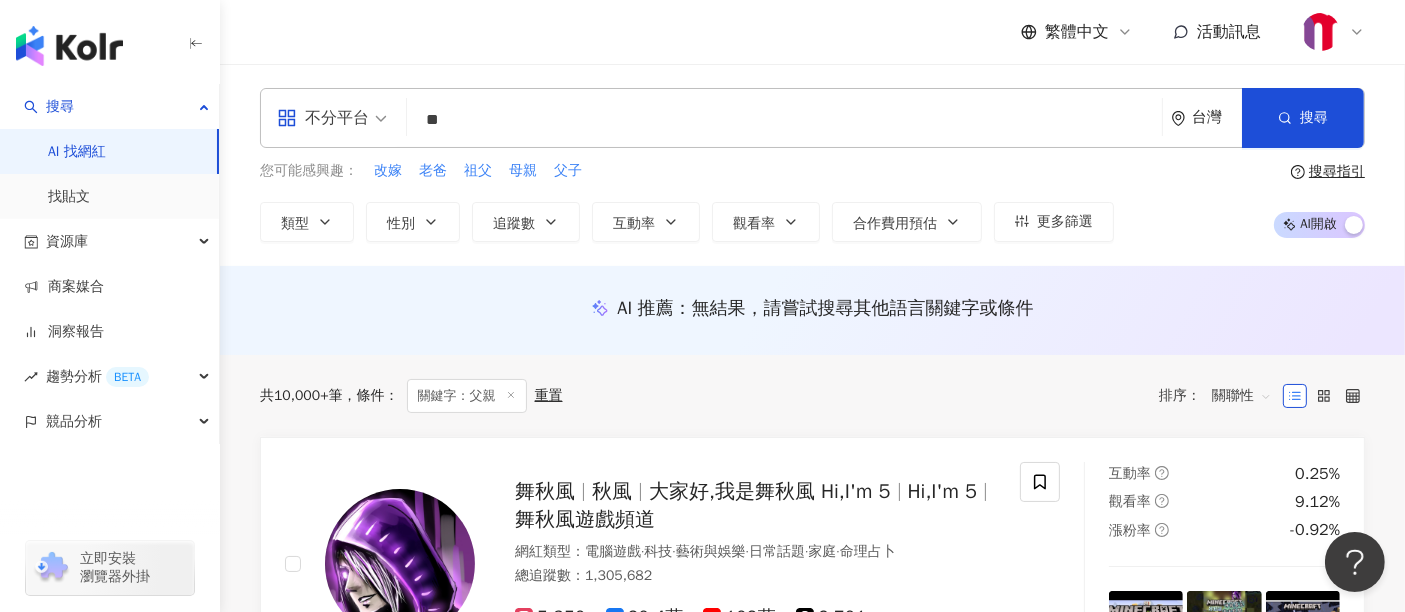 click on "不分平台 ** 台灣 搜尋 30ca02a3-79d6-4850-8a46-37259e9e0f00 patrick millk 牛乳父親 38,045   追蹤者 やすひろと父【親子】ch 3,120   追蹤者 ムーニーとおはむとくぅと男の子の父親 945   追蹤者 ゆっぴ@妻の浮気相手は僕の父親 20,349   追蹤者 29,158   追蹤者 您可能感興趣： 改嫁  老爸  祖父  母親  父子  類型 性別 追蹤數 互動率 觀看率 合作費用預估  更多篩選 搜尋指引 AI  開啟 AI  關閉 AI 推薦 ： 無結果，請嘗試搜尋其他語言關鍵字或條件 共  10,000+  筆 條件 ： 關鍵字：父親 重置 排序： 關聯性 舞秋風 秋風 大家好,我是舞秋風 Hi,I'm 5 Hi,I'm 5 舞秋風遊戲頻道 網紅類型 ： 電腦遊戲  ·  科技  ·  藝術與娛樂  ·  日常話題  ·  家庭  ·  命理占卜 總追蹤數 ： 1,305,682 5,350 20.4萬 109萬 6,701 找相似 查看關鍵字貼文 1 筆 互動率 0.25% 觀看率 9.12% 漲粉率 -0.92% 阿圓 一隻阿圓 網紅類型 ：  ·   ·   ·" at bounding box center (812, 2362) 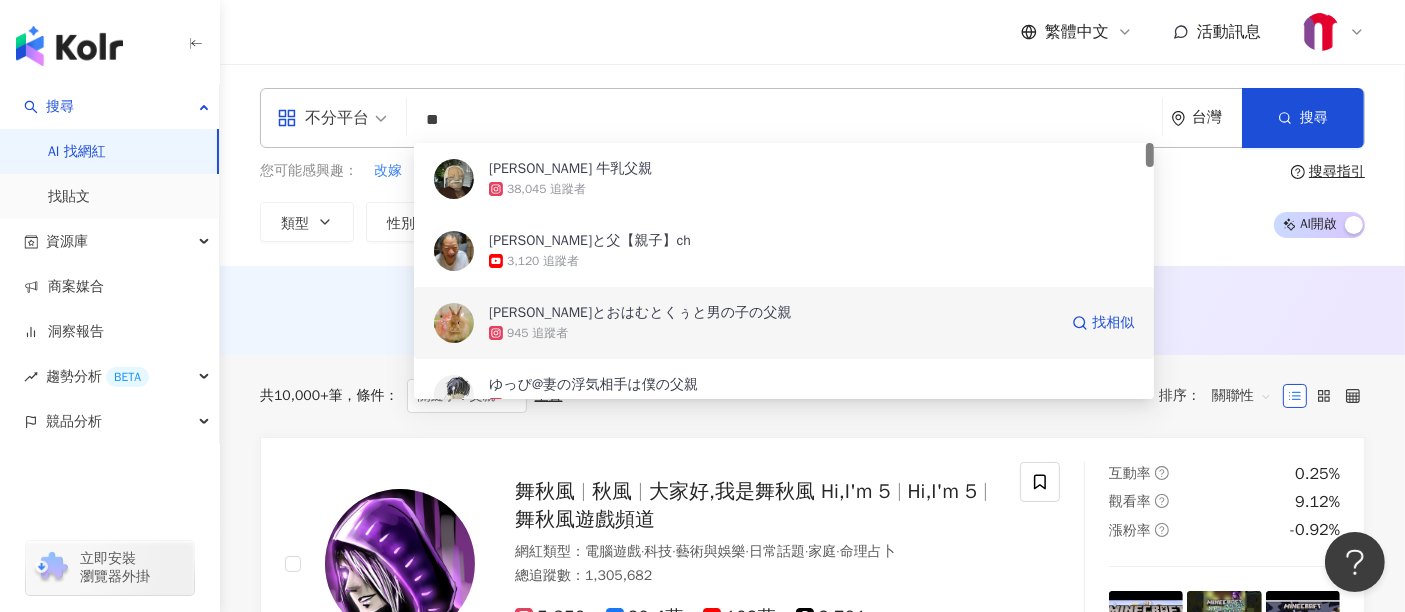 scroll, scrollTop: 222, scrollLeft: 0, axis: vertical 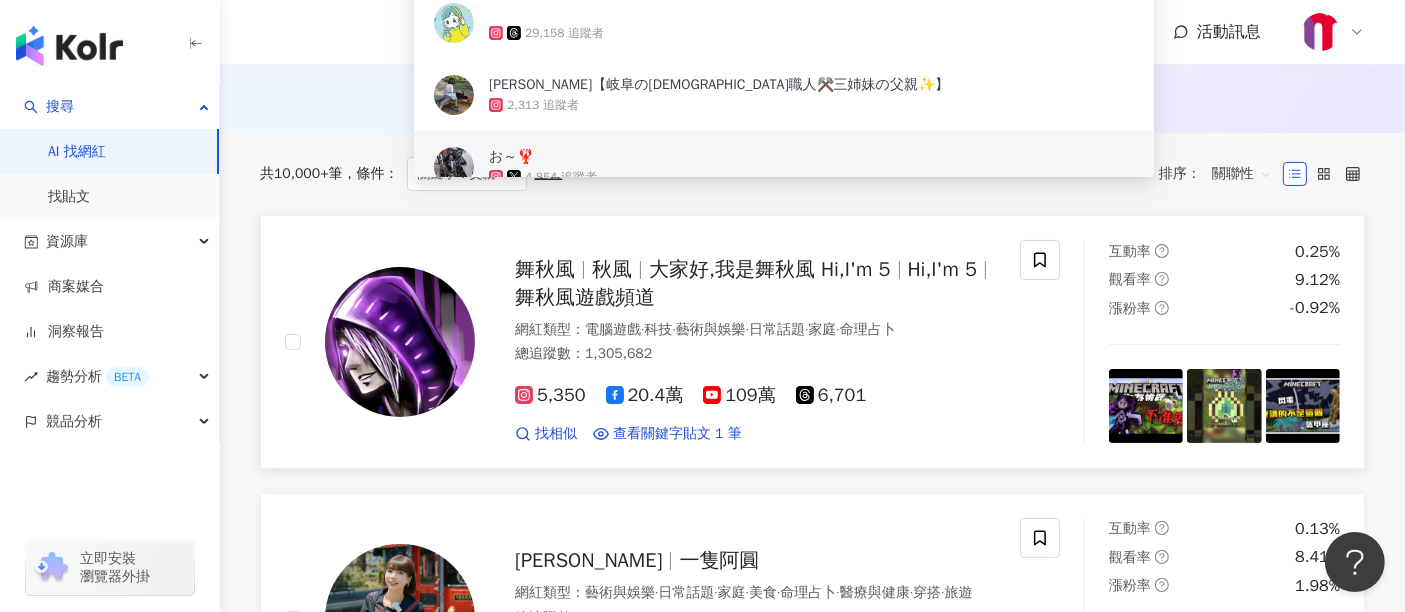 click on "5,350 20.4萬 109萬 6,701 找相似 查看關鍵字貼文 1 筆" at bounding box center (755, 406) 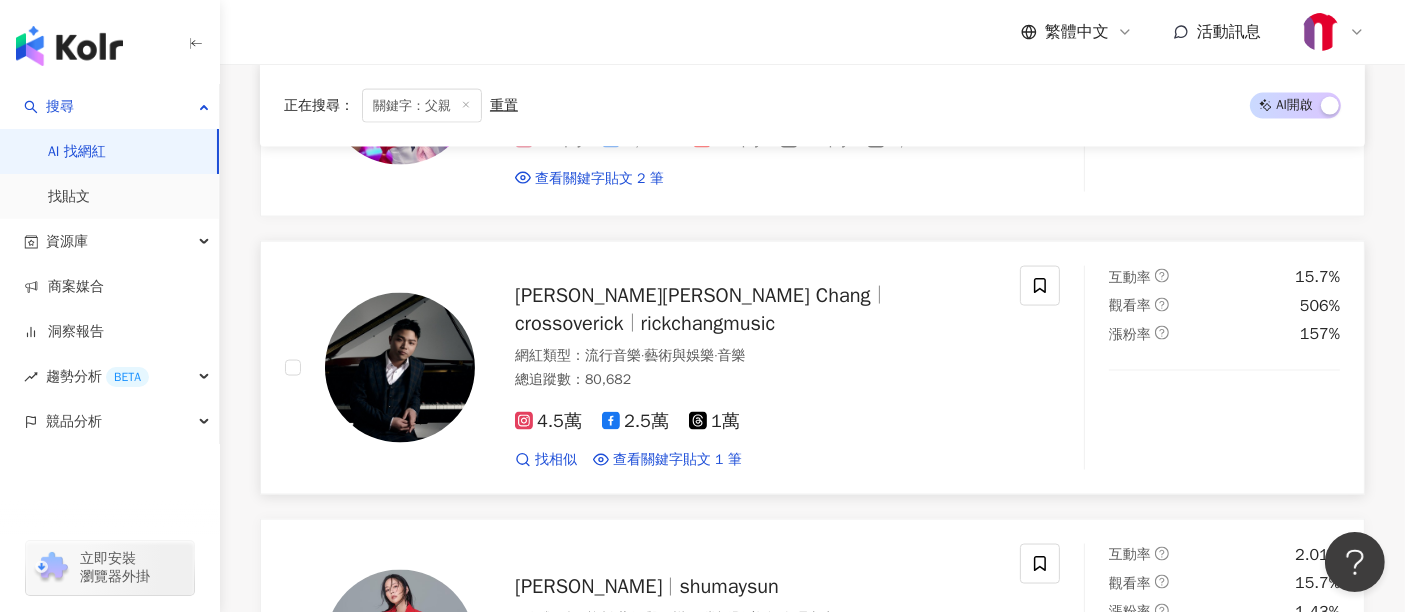 scroll, scrollTop: 3014, scrollLeft: 0, axis: vertical 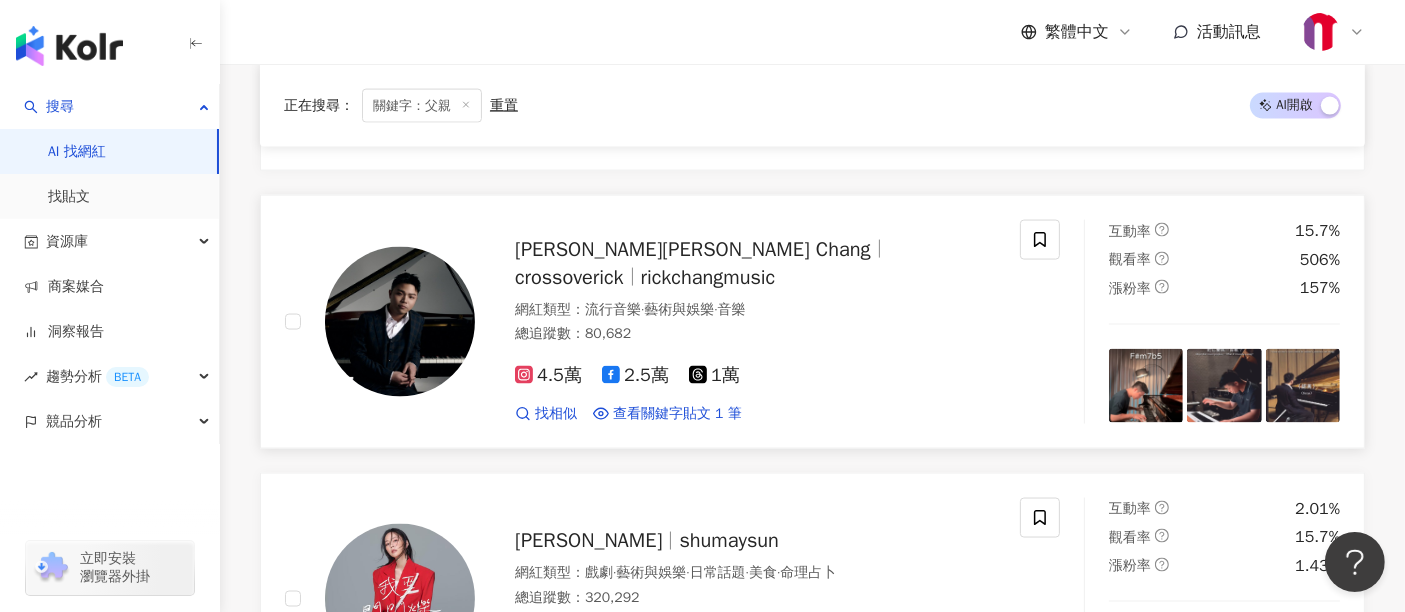 click on "crossoverick" at bounding box center (569, 277) 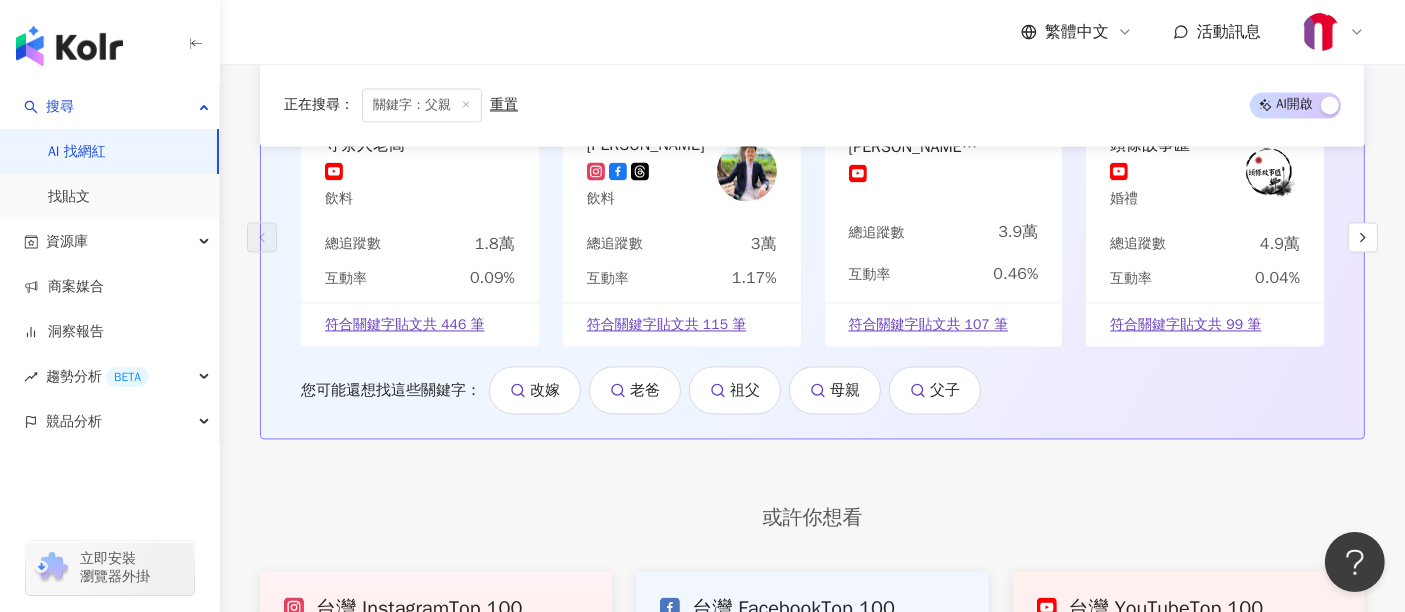 scroll, scrollTop: 3935, scrollLeft: 0, axis: vertical 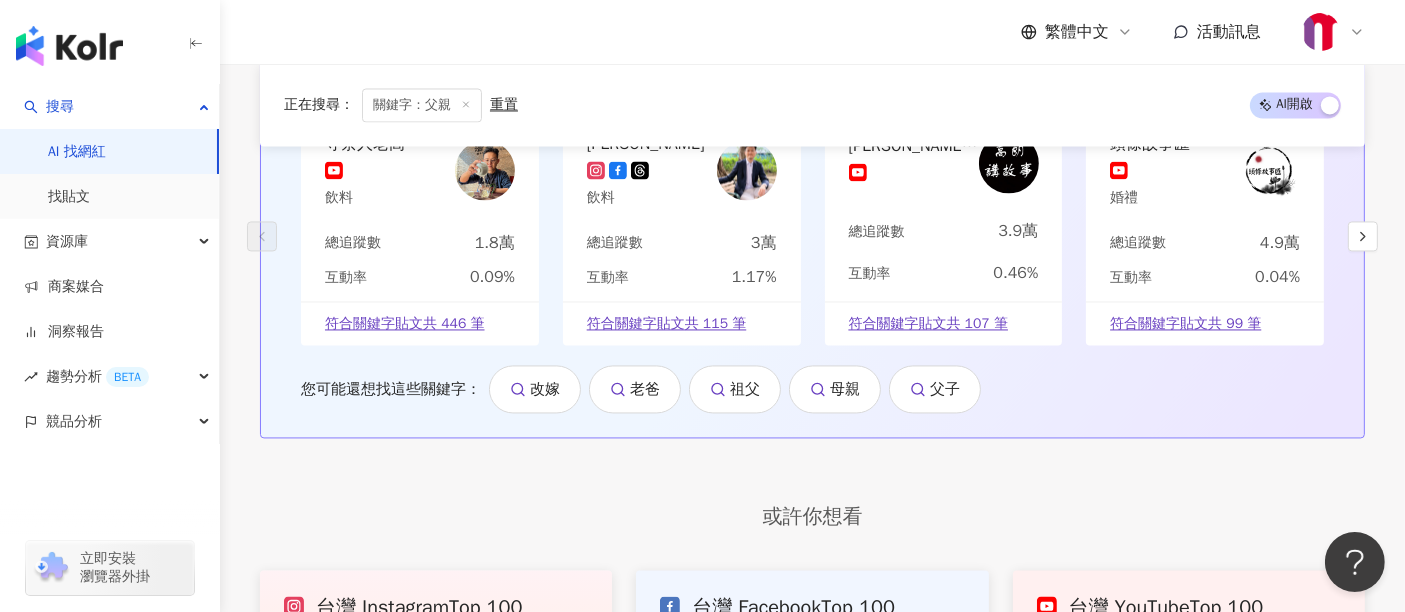 click on "祖父" at bounding box center (735, 389) 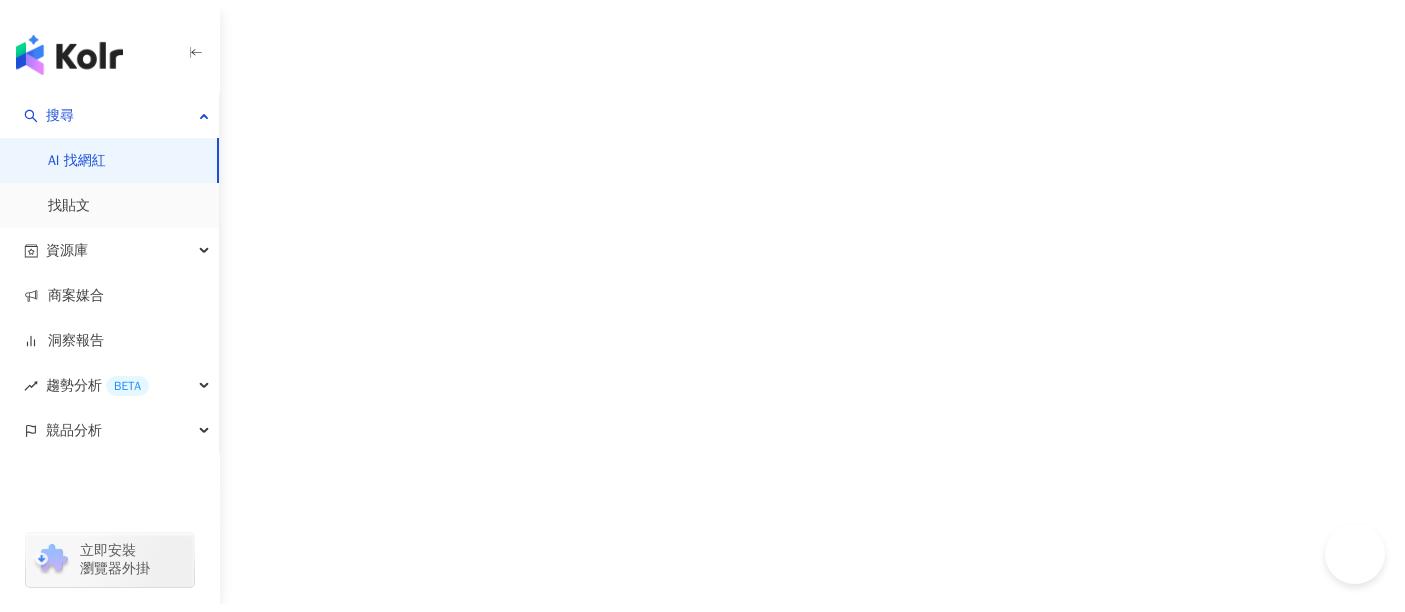 scroll, scrollTop: 0, scrollLeft: 0, axis: both 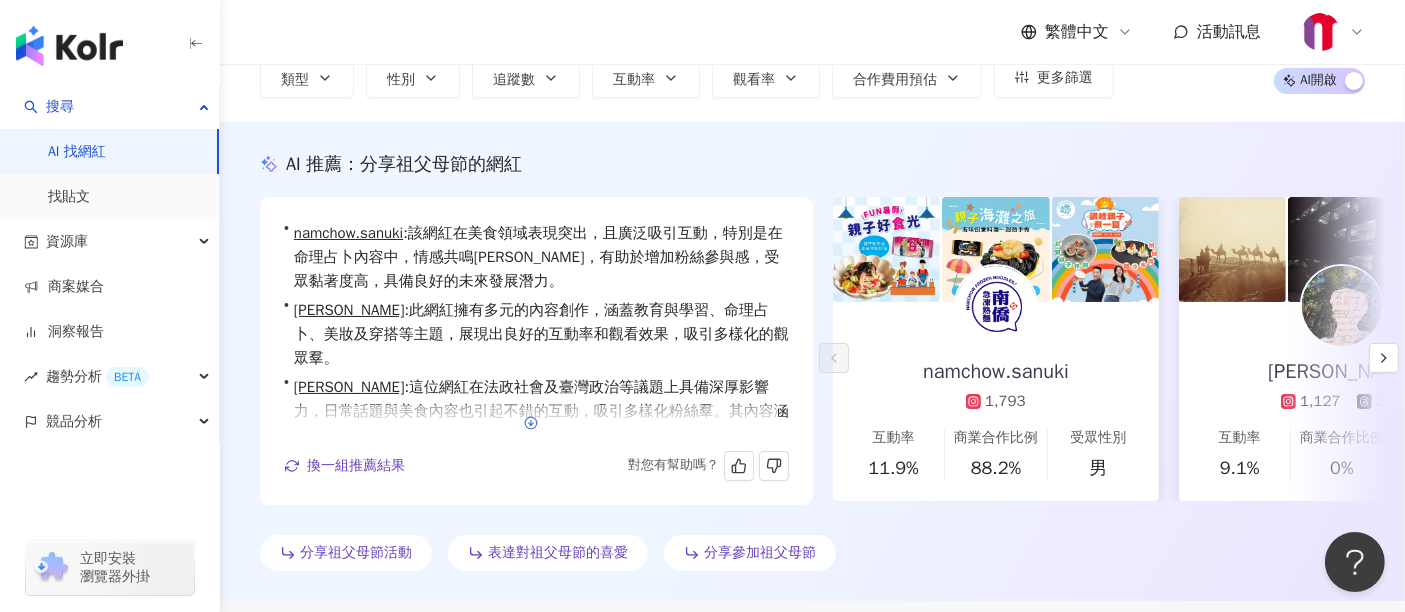 click 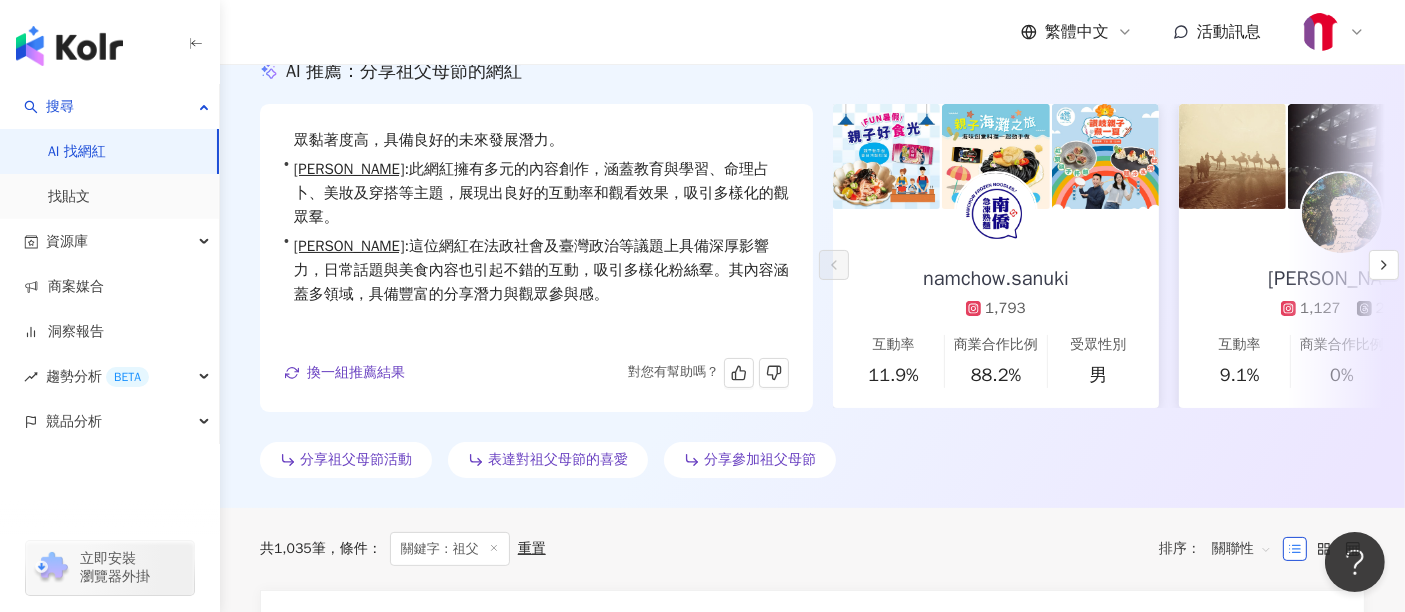 scroll, scrollTop: 240, scrollLeft: 0, axis: vertical 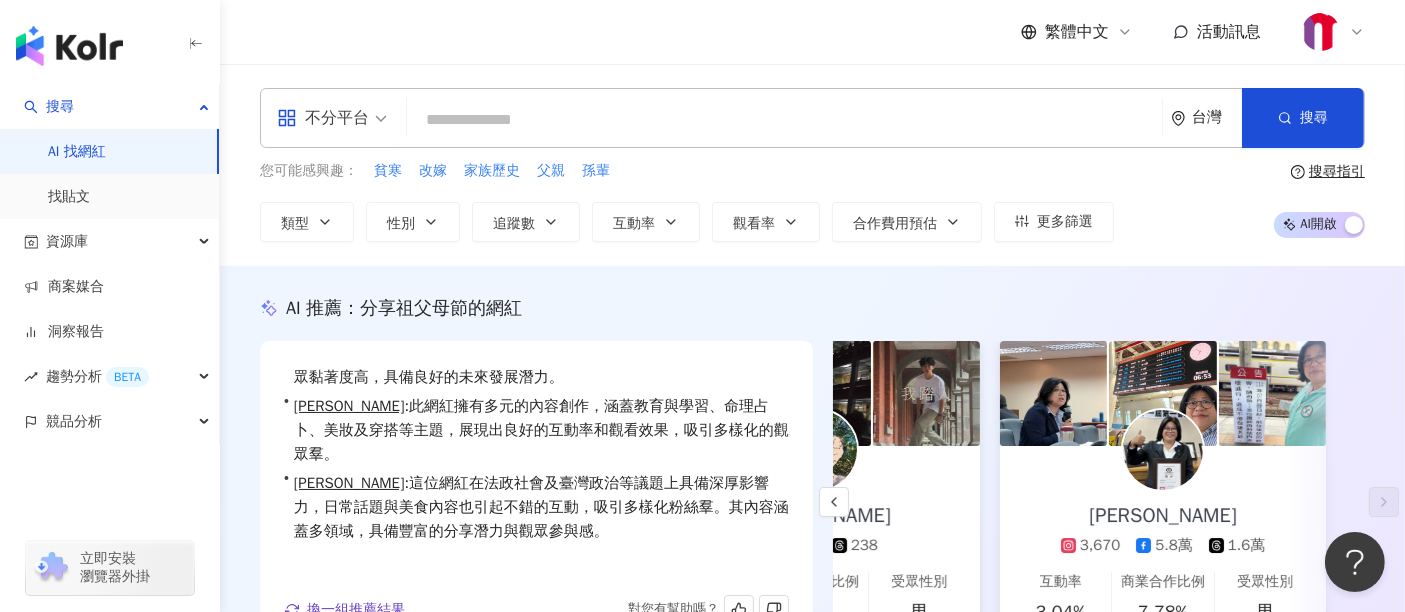 click at bounding box center (784, 120) 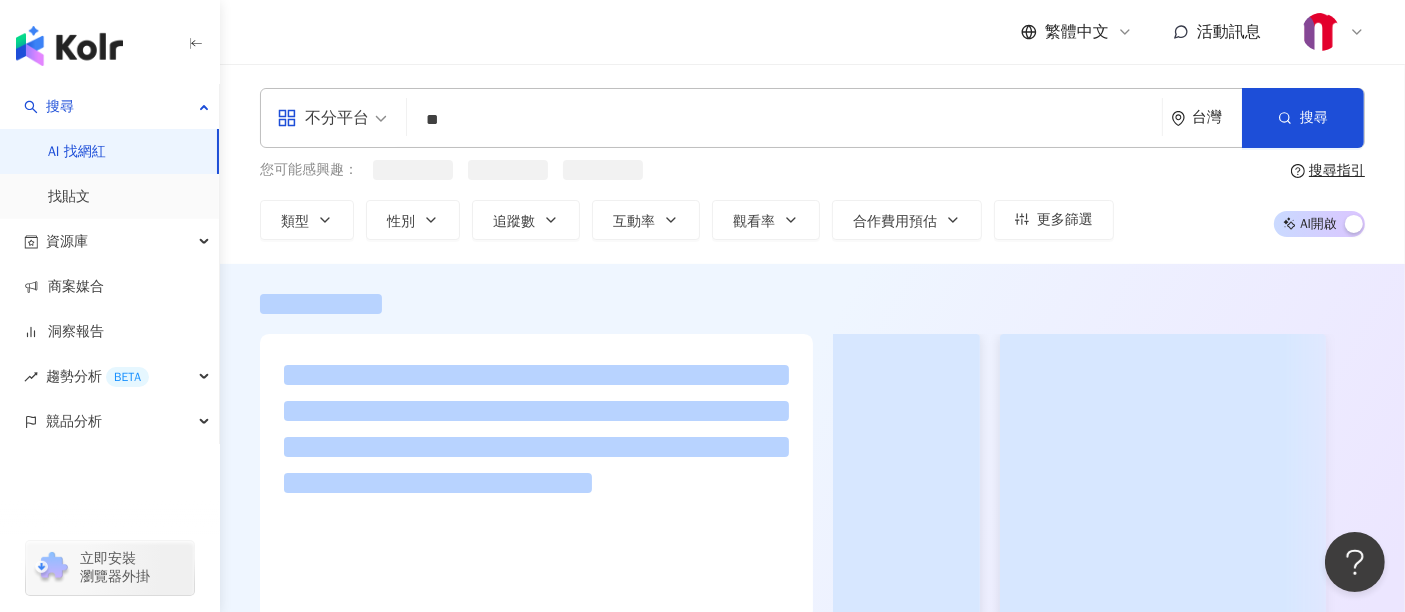scroll, scrollTop: 0, scrollLeft: 0, axis: both 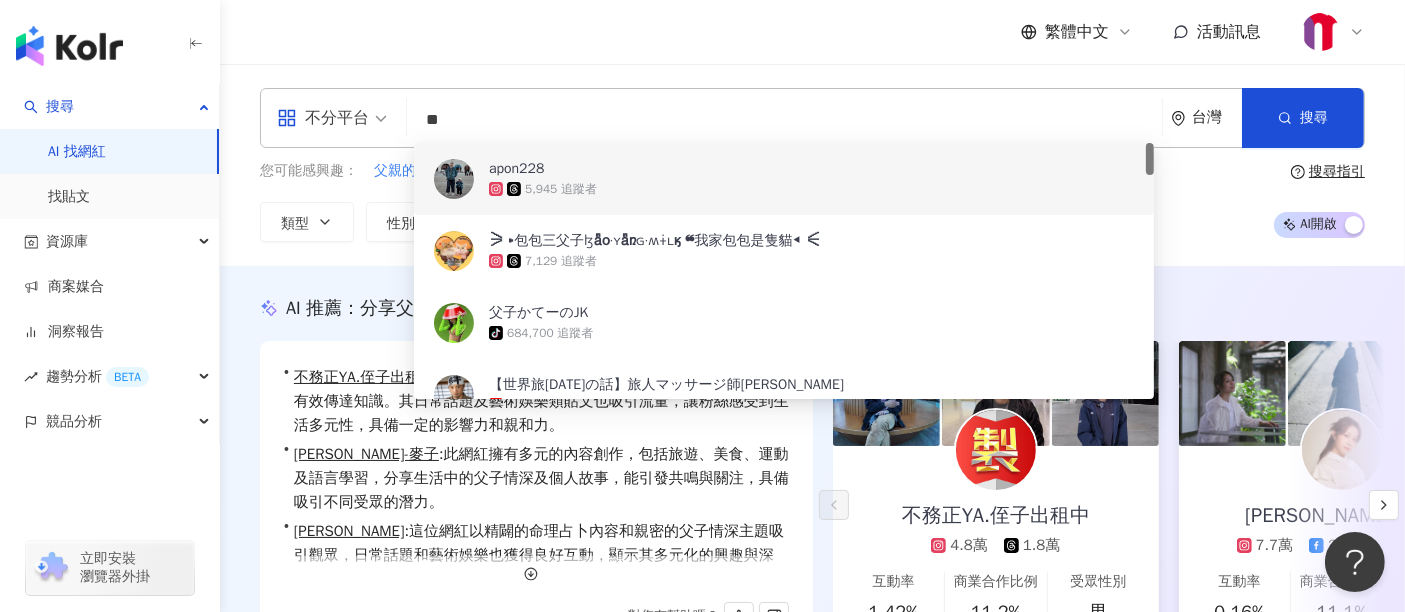 type on "**" 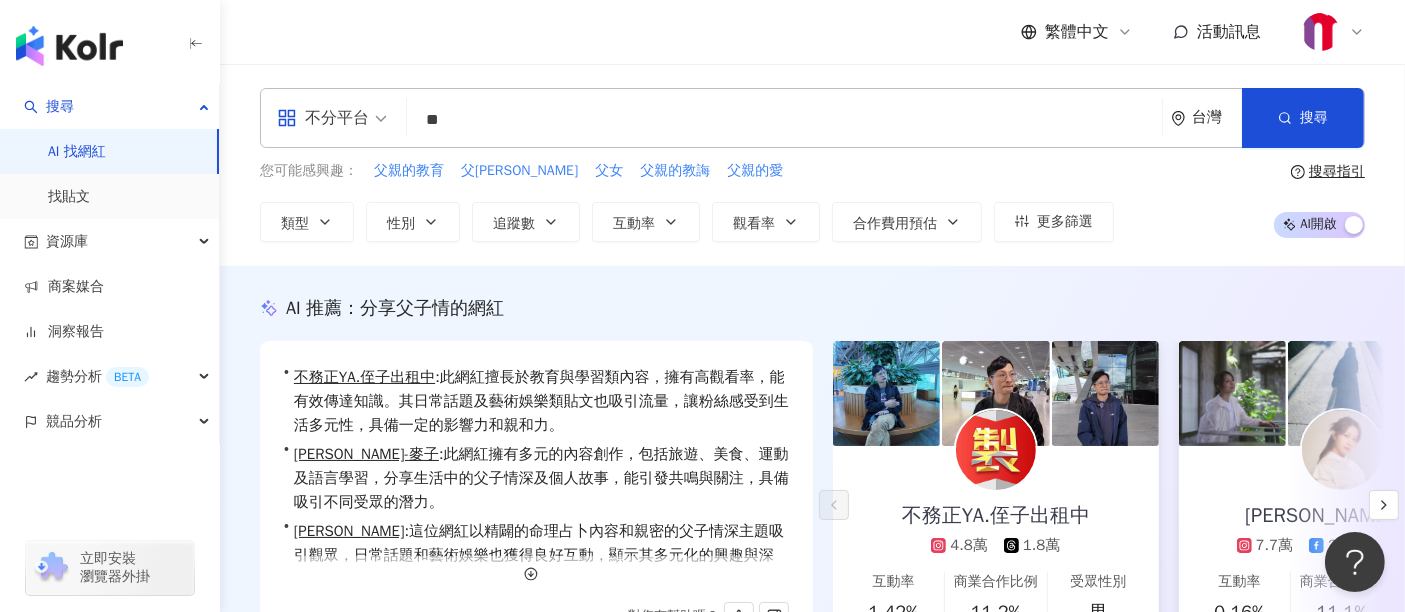 click on "AI 推薦 ： 分享父子情的網紅" at bounding box center (812, 308) 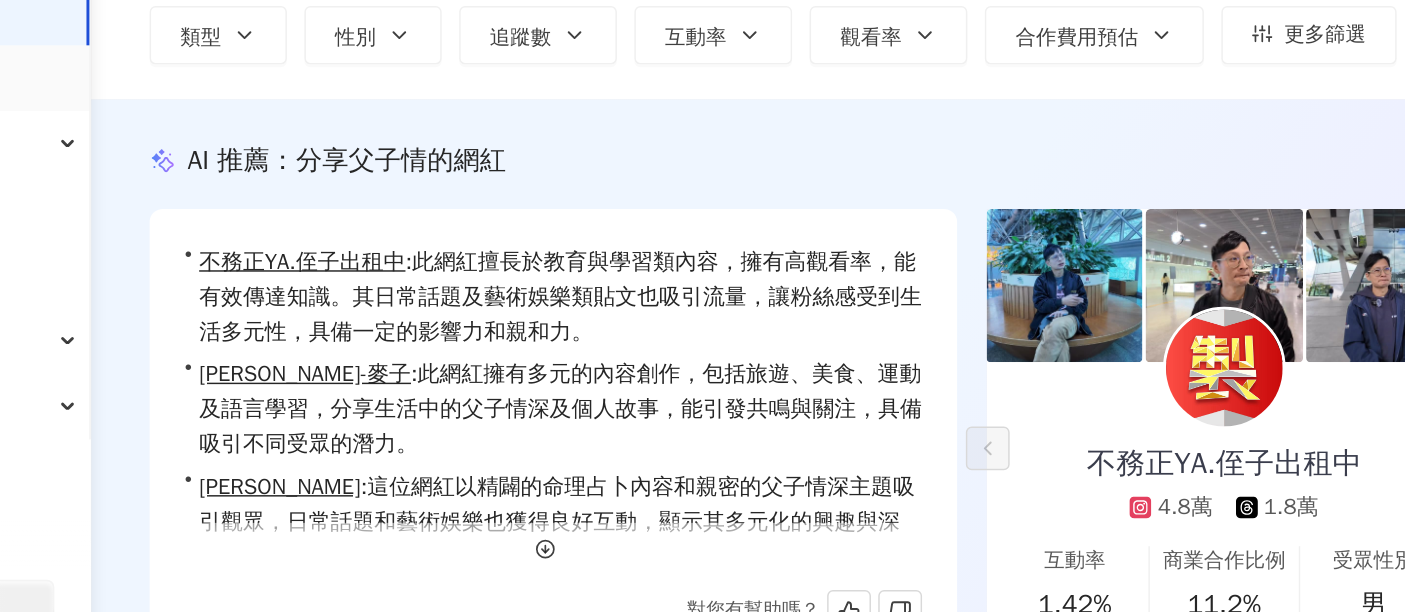 scroll, scrollTop: 55, scrollLeft: 0, axis: vertical 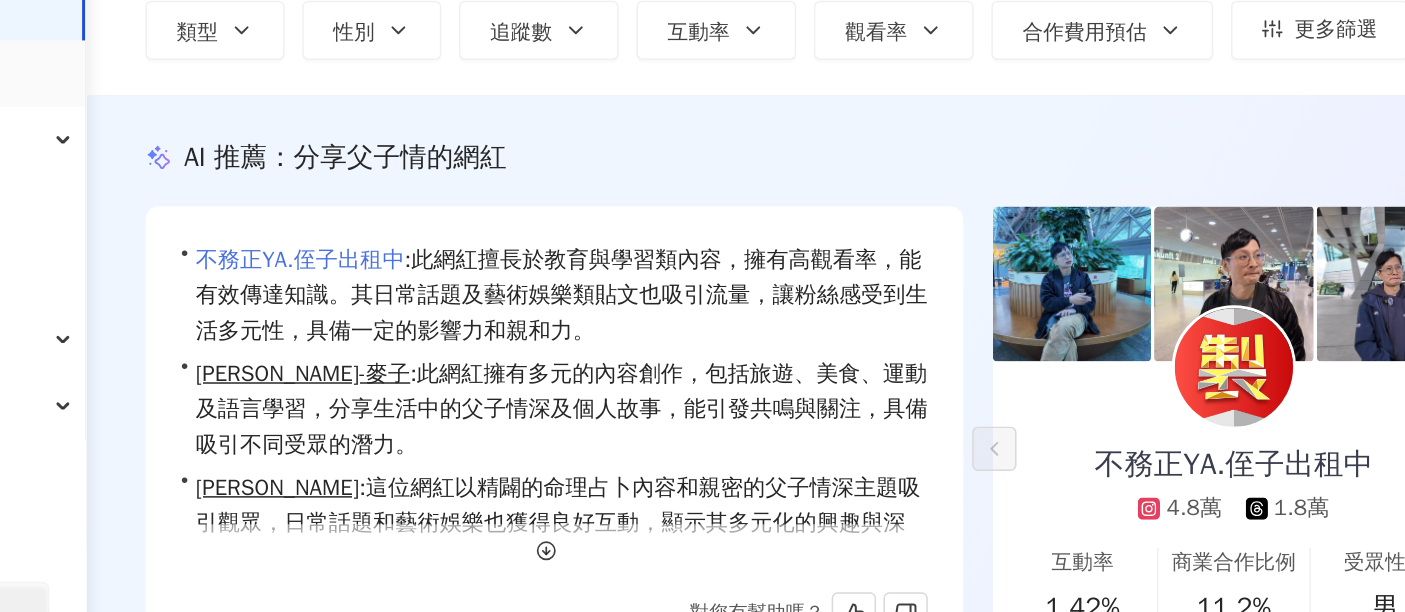 click on "不務正YA.侄子出租中" at bounding box center (364, 322) 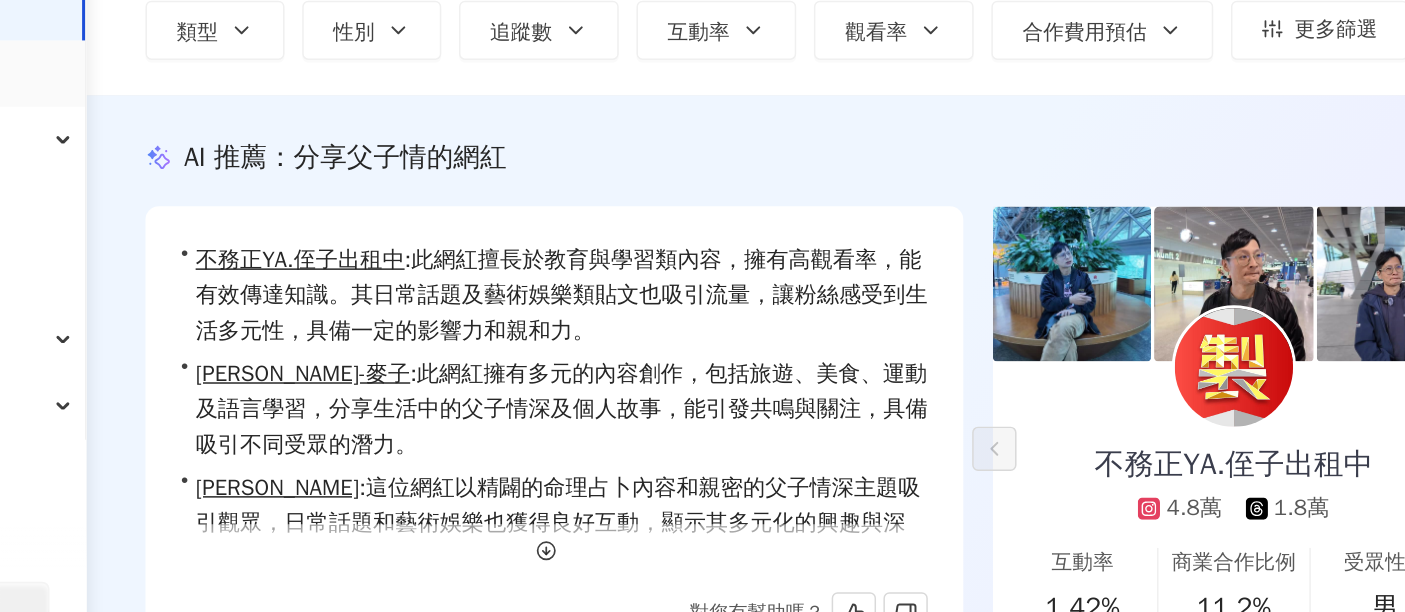 click on "孫德榮  :  這位網紅以精闢的命理占卜內容和親密的父子情深主題吸引觀眾，日常話題和藝術娛樂也獲得良好互動，顯示其多元化的興趣與深度，適合各類品牌合作。" at bounding box center (541, 500) 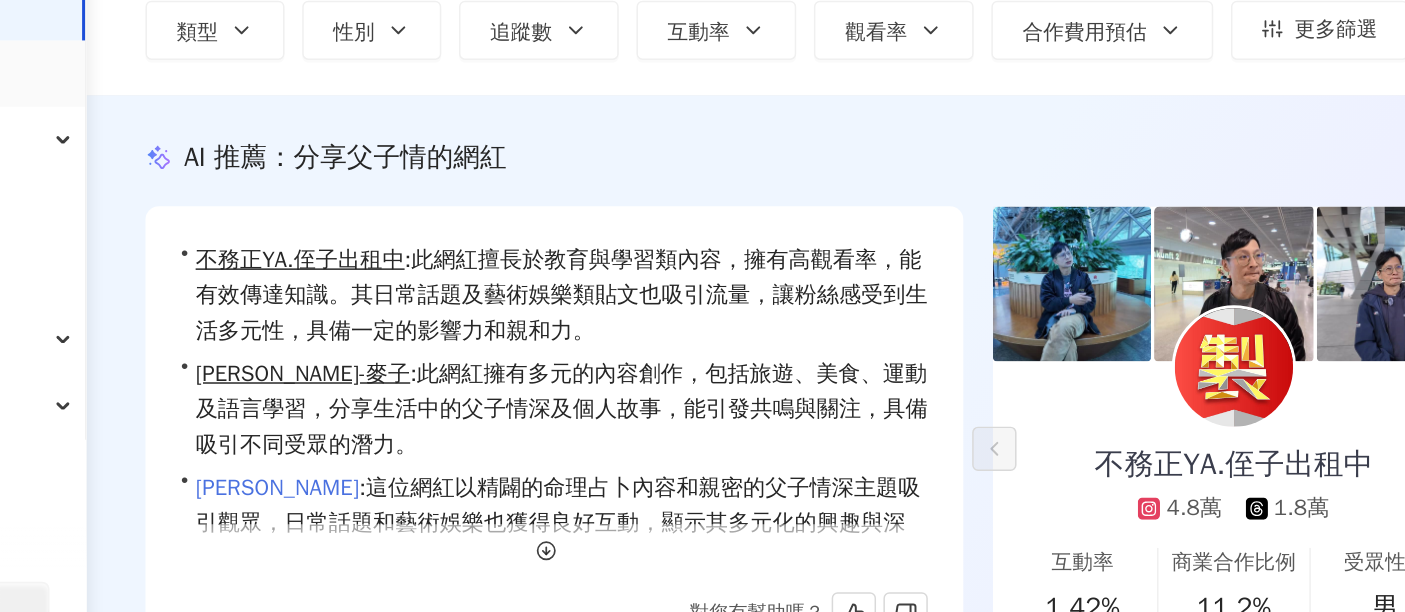 click on "[PERSON_NAME]" at bounding box center (349, 476) 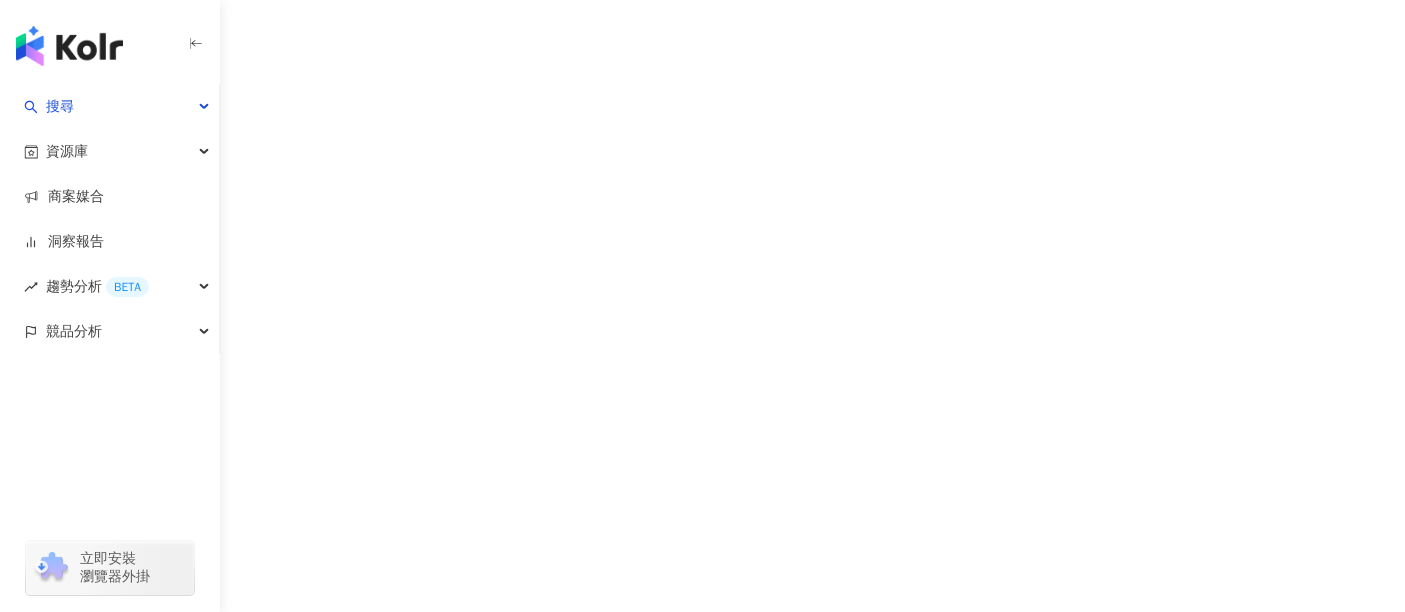 scroll, scrollTop: 0, scrollLeft: 0, axis: both 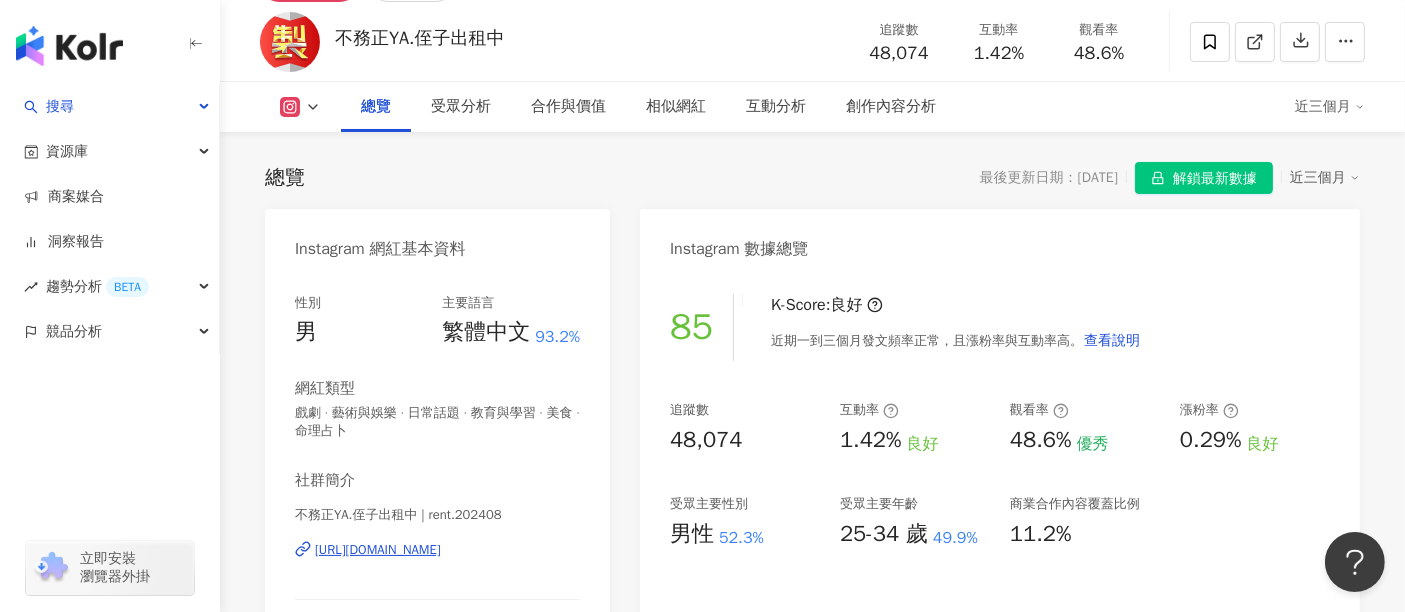 click on "[URL][DOMAIN_NAME]" at bounding box center [378, 550] 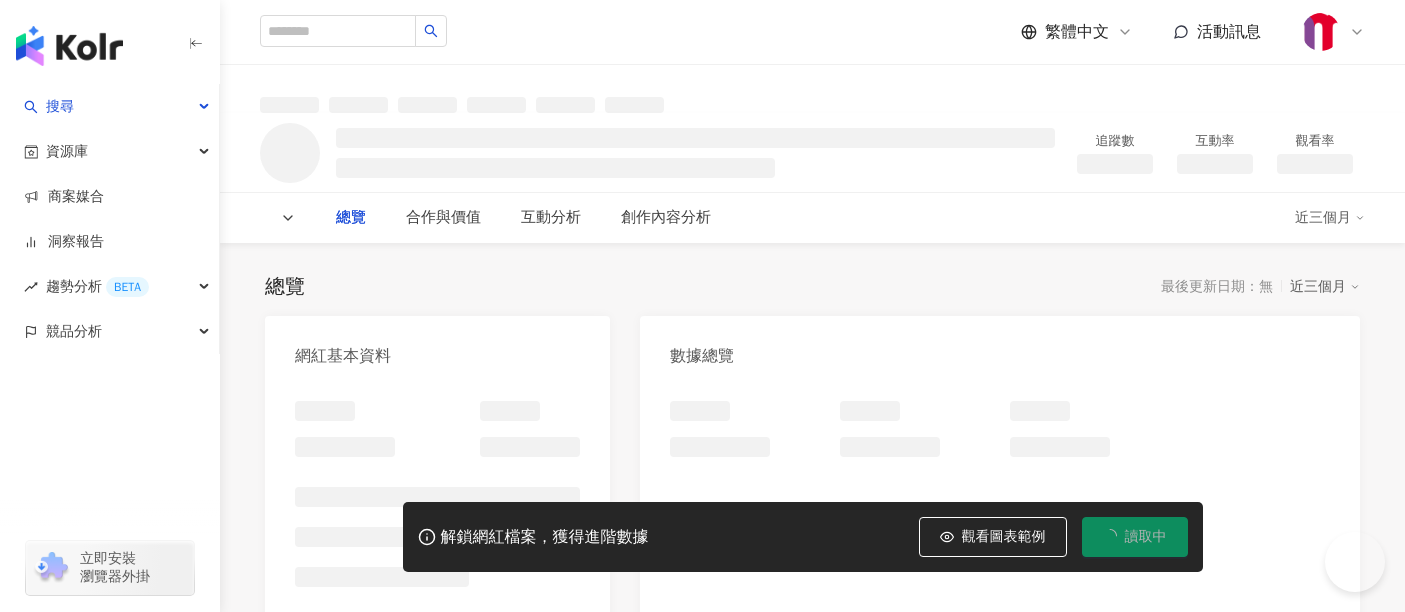 scroll, scrollTop: 0, scrollLeft: 0, axis: both 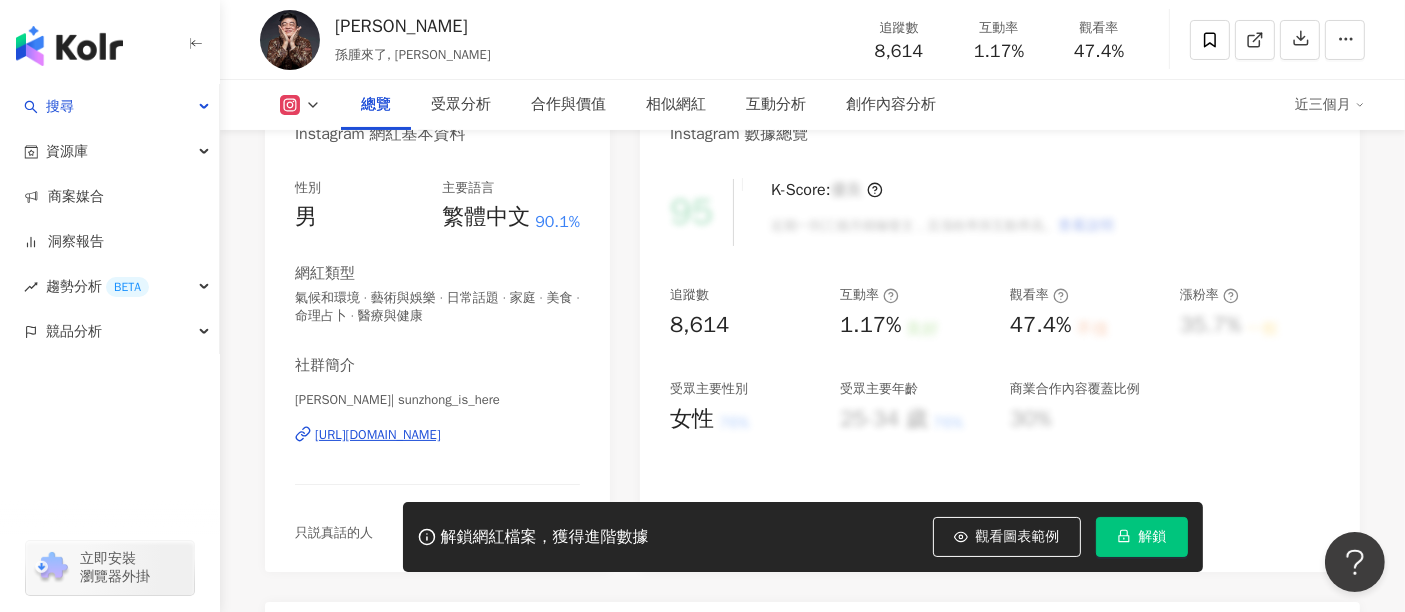 click on "解鎖" at bounding box center [1153, 537] 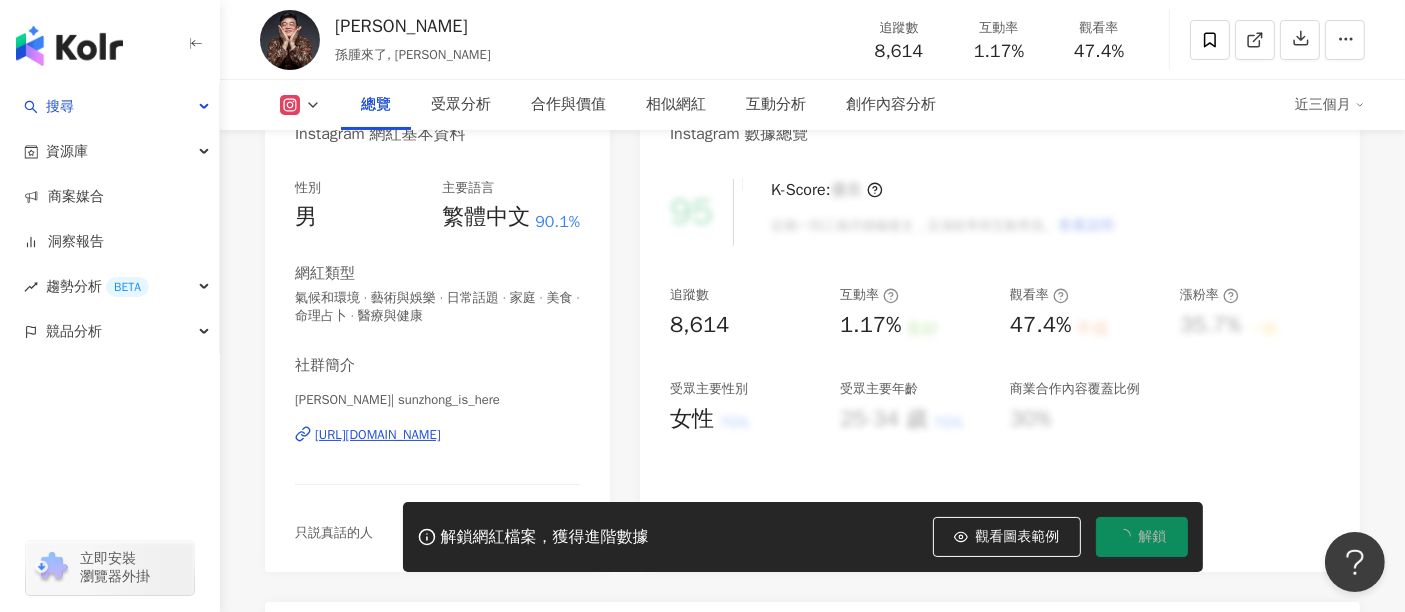 click on "[URL][DOMAIN_NAME]" at bounding box center (378, 435) 